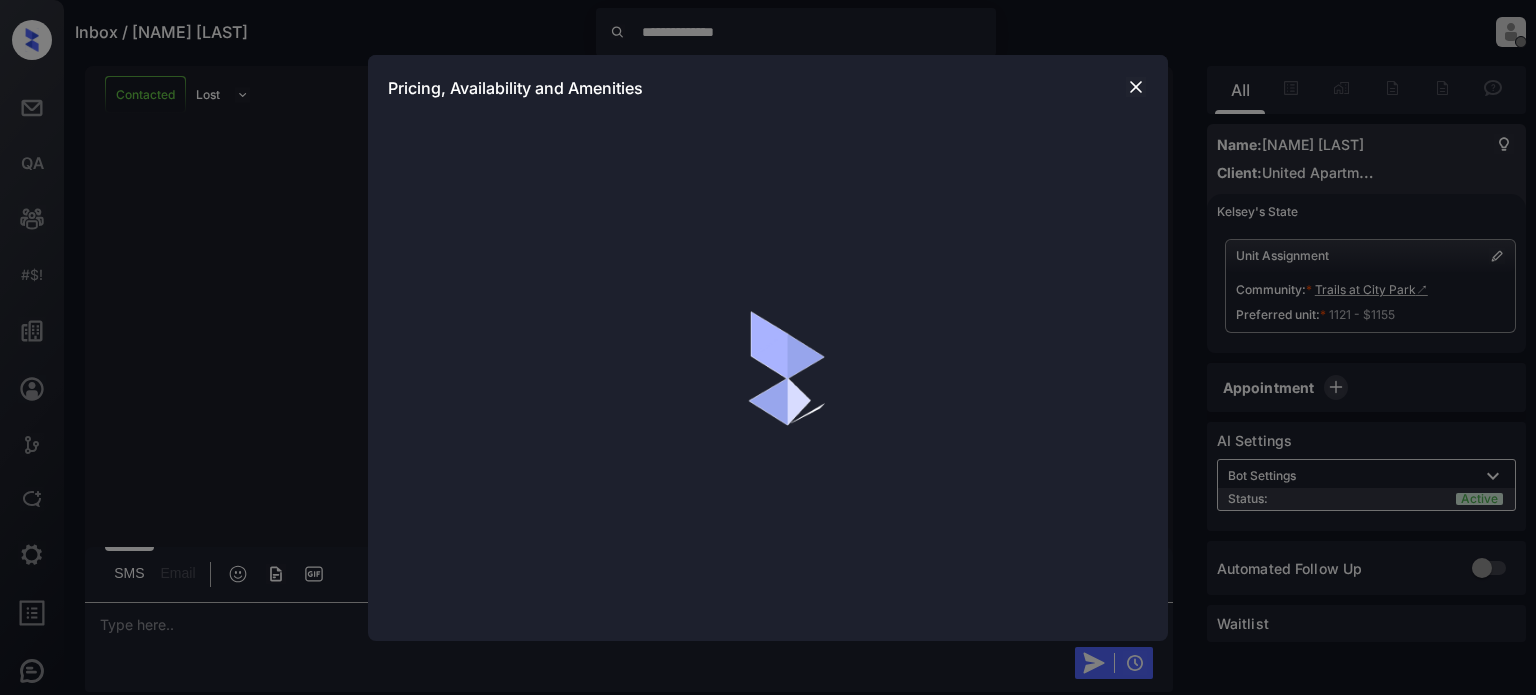 scroll, scrollTop: 0, scrollLeft: 0, axis: both 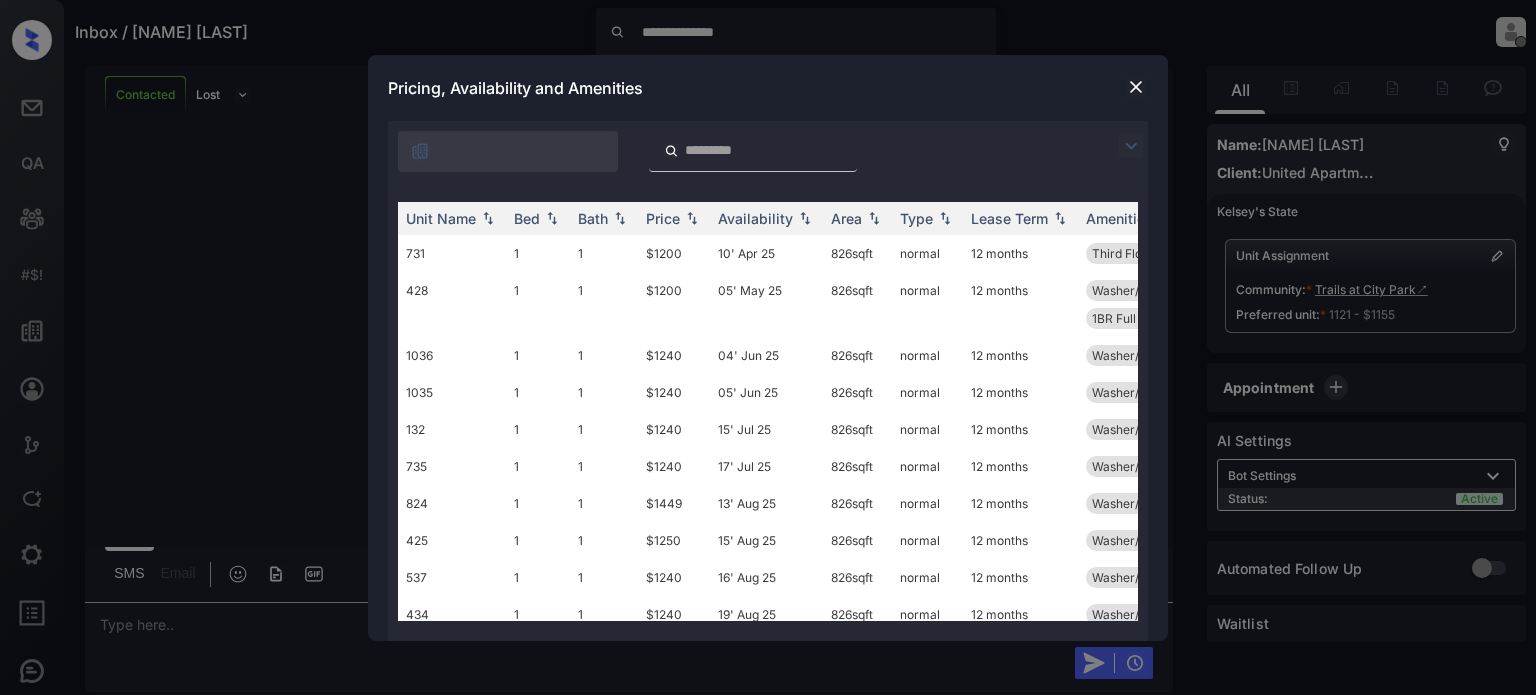 click at bounding box center (1136, 87) 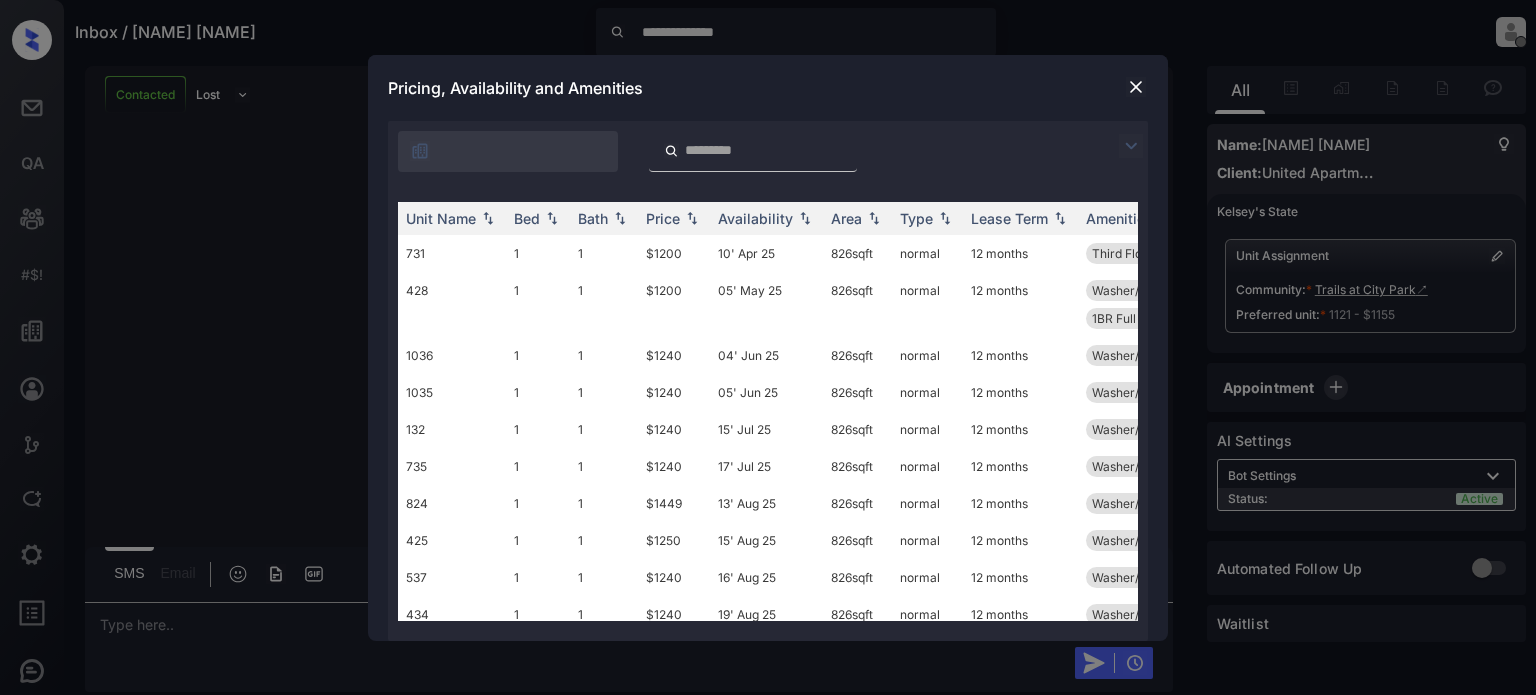 scroll, scrollTop: 0, scrollLeft: 0, axis: both 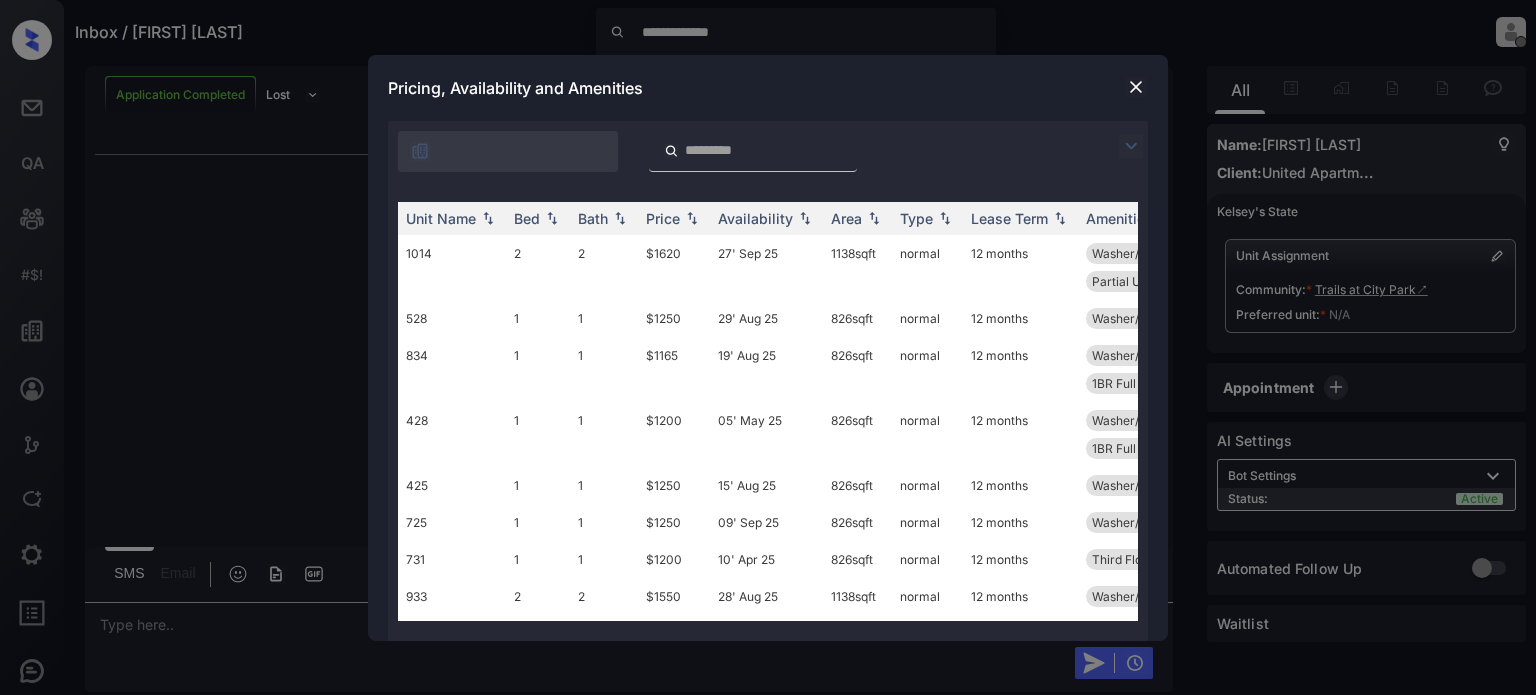 click at bounding box center [1136, 87] 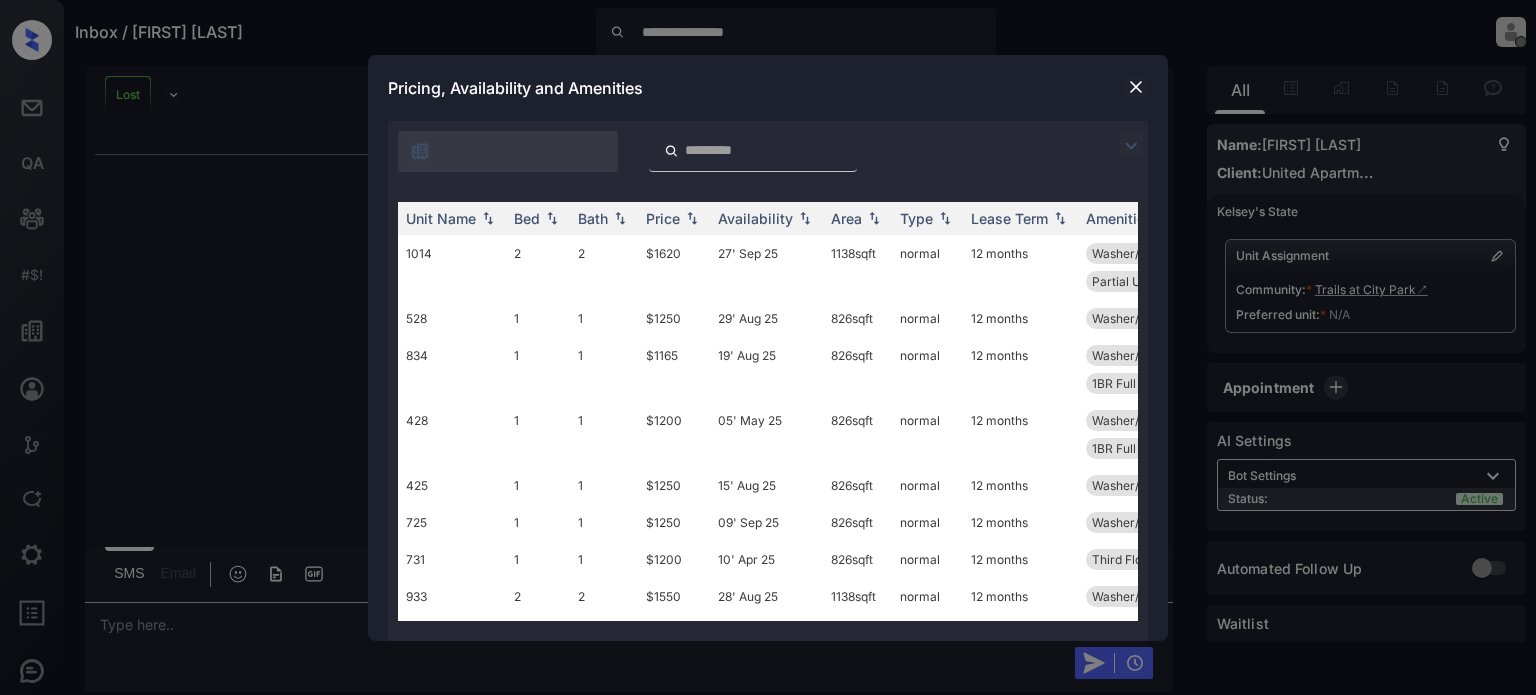 scroll, scrollTop: 0, scrollLeft: 0, axis: both 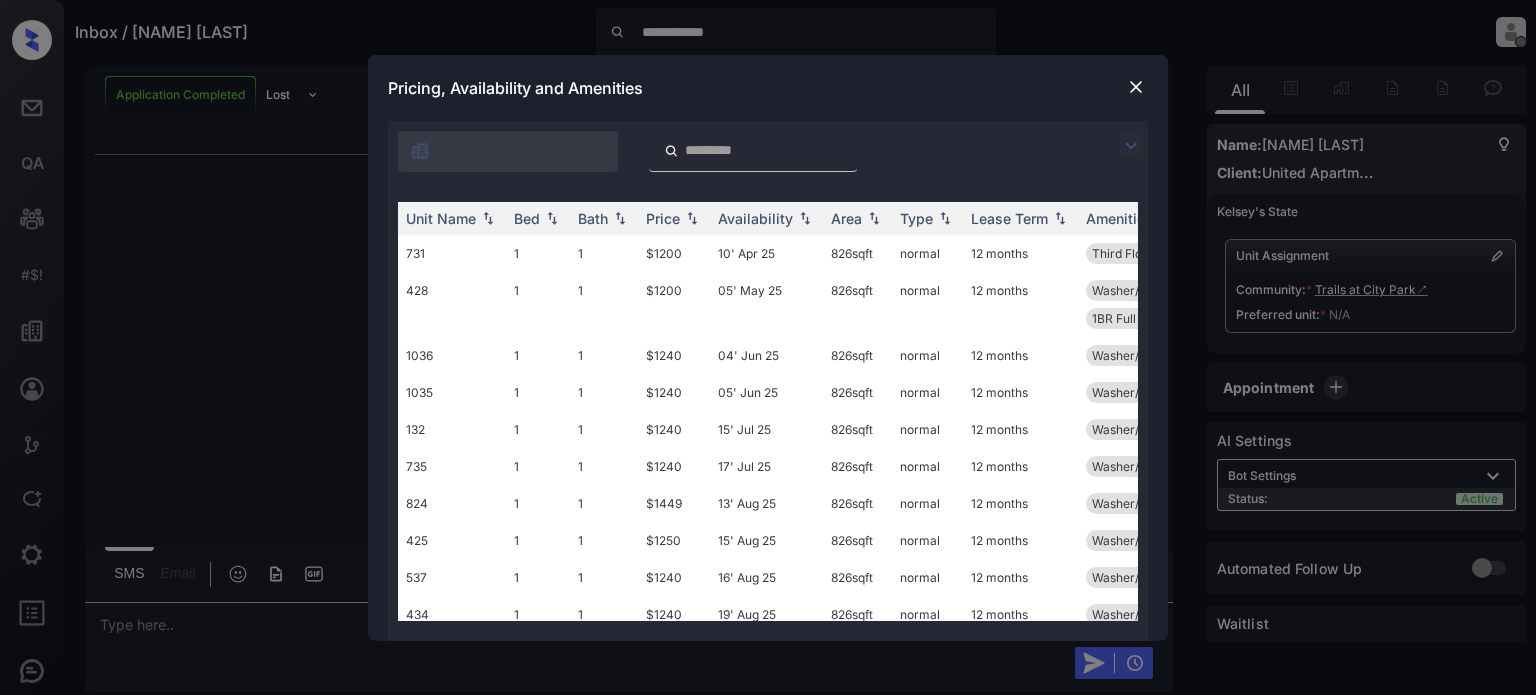 click at bounding box center (1136, 87) 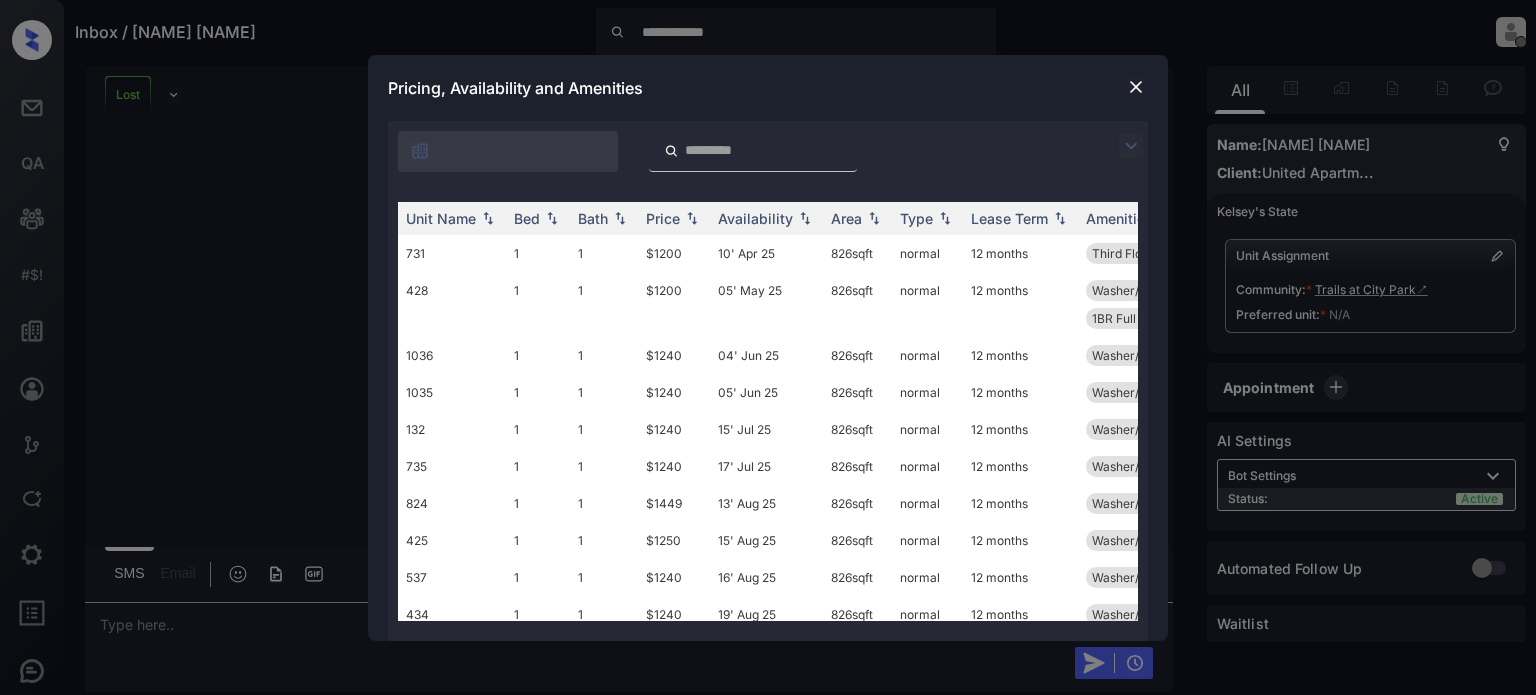 scroll, scrollTop: 0, scrollLeft: 0, axis: both 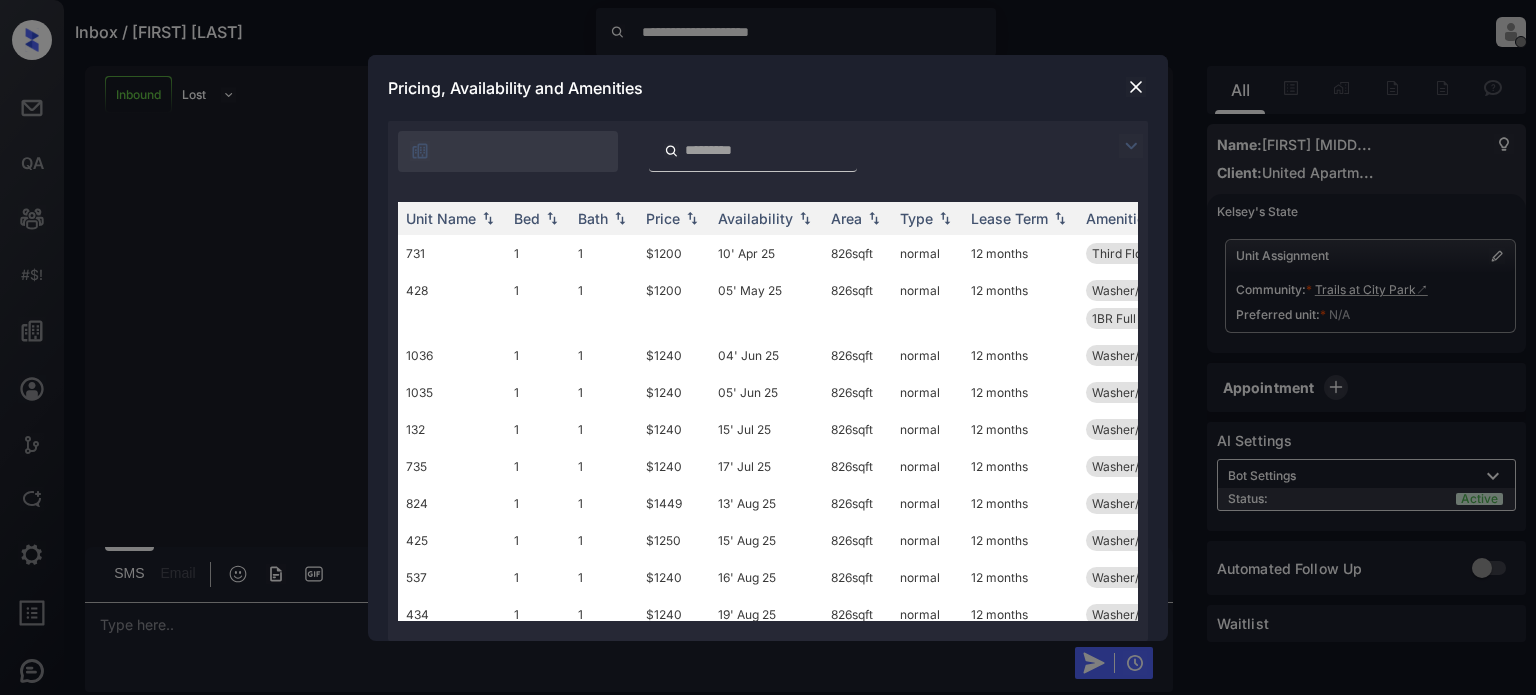 click at bounding box center [1136, 87] 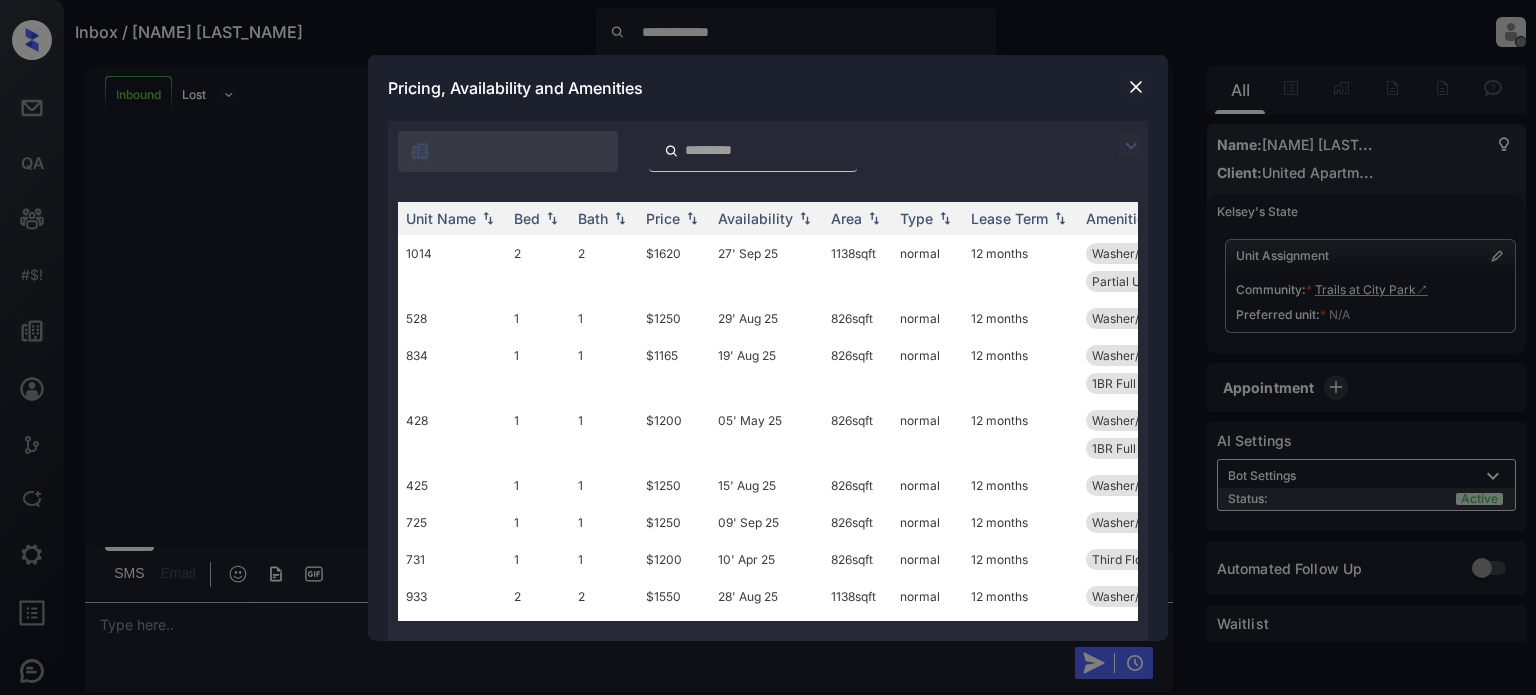 scroll, scrollTop: 0, scrollLeft: 0, axis: both 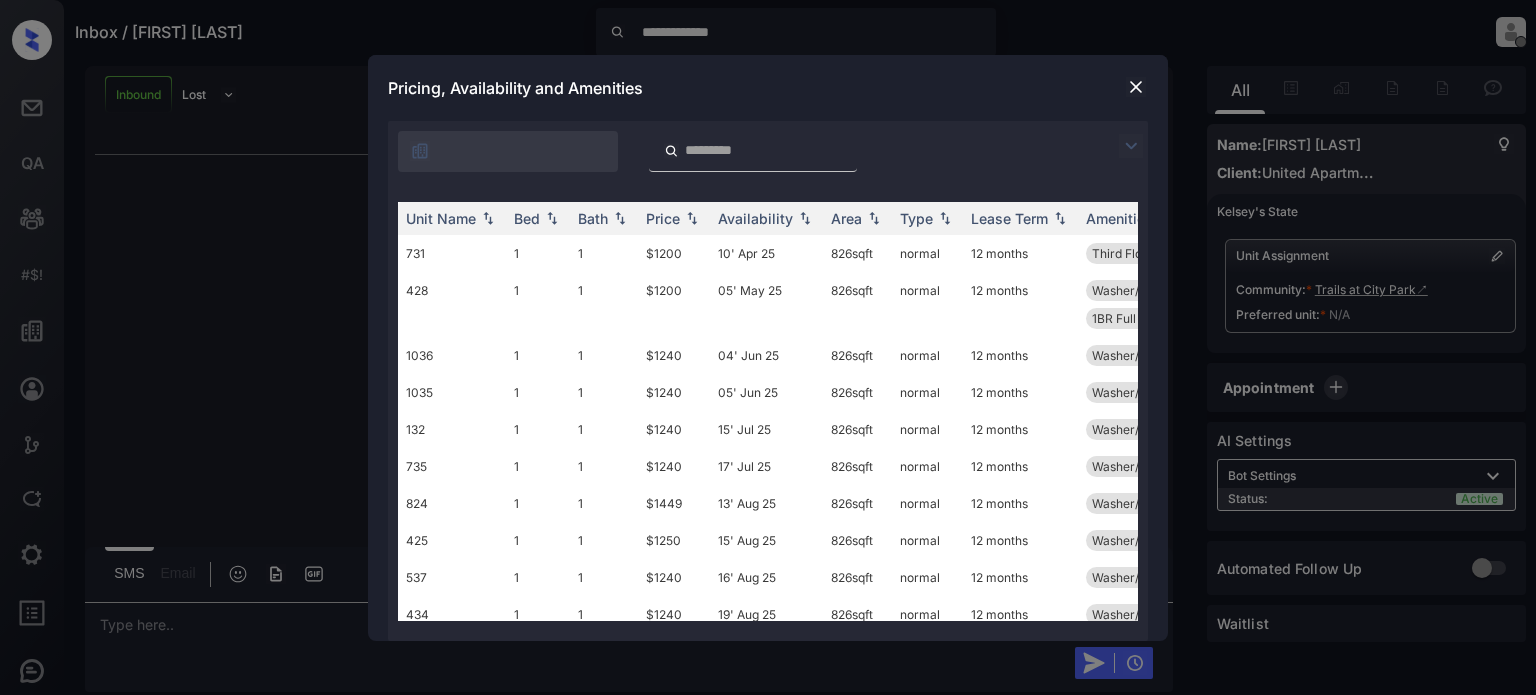 click at bounding box center (1136, 87) 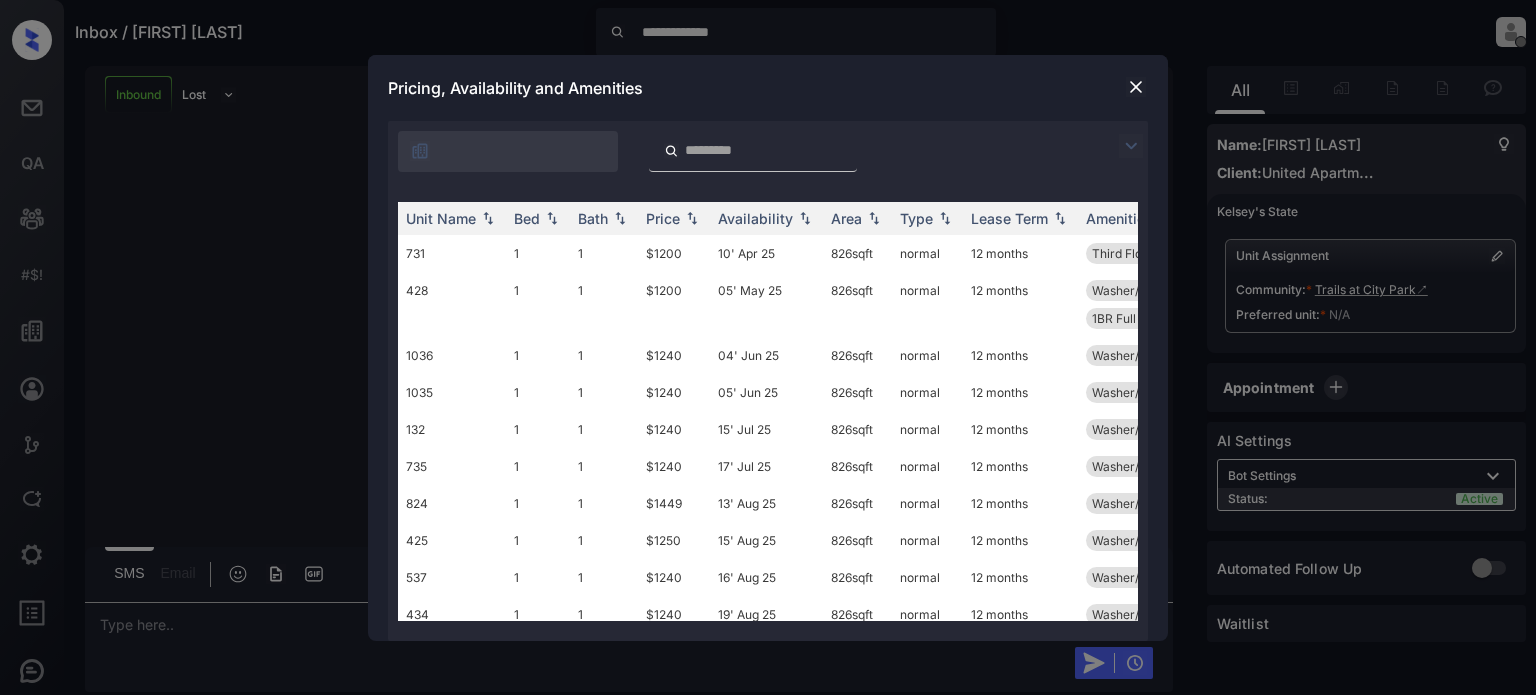 scroll, scrollTop: 0, scrollLeft: 0, axis: both 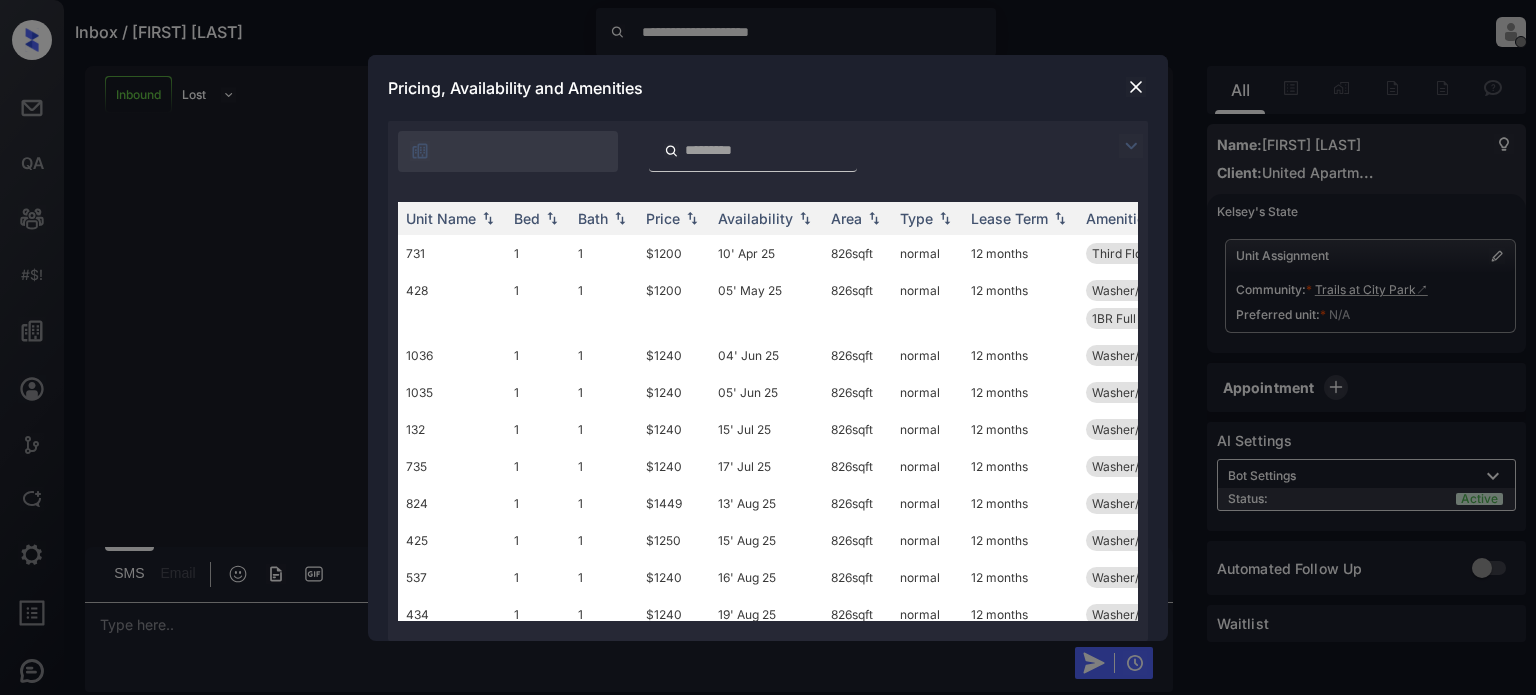 click at bounding box center (1136, 87) 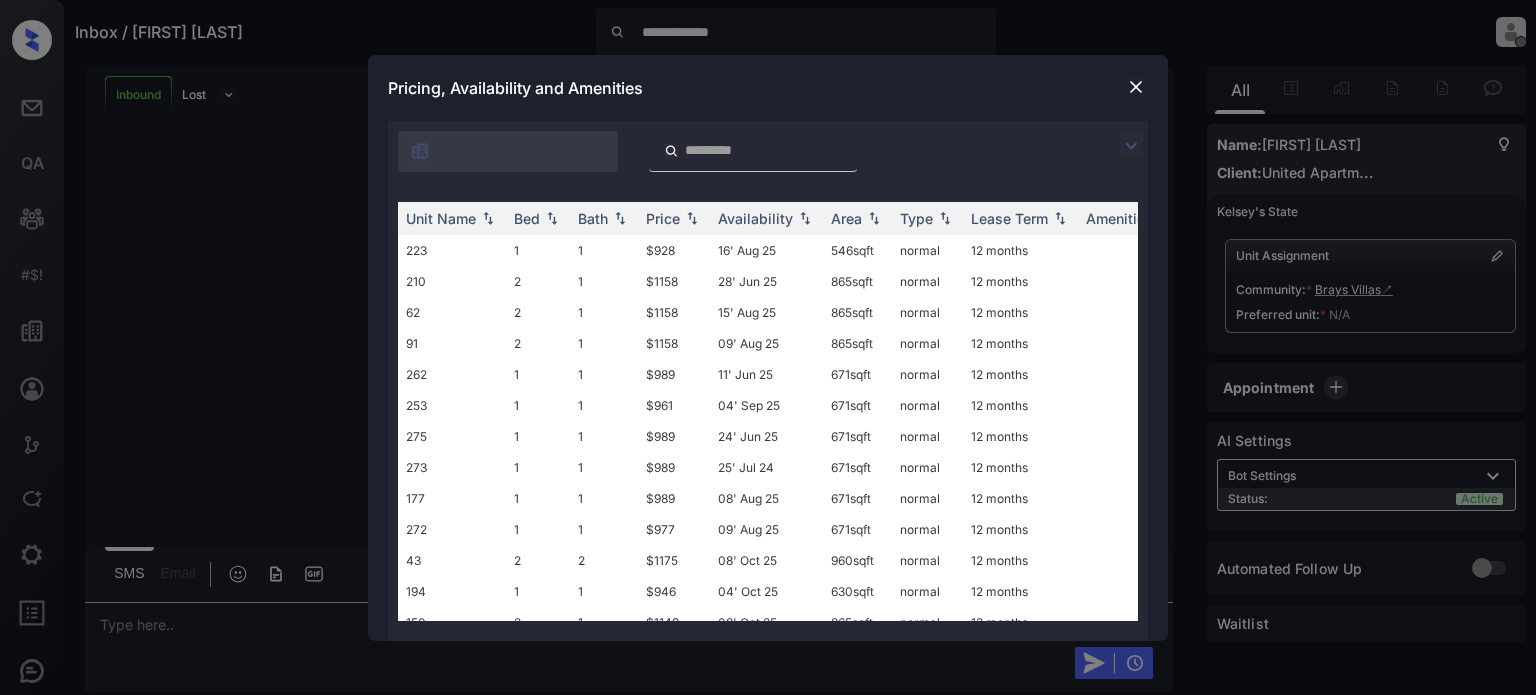 scroll, scrollTop: 0, scrollLeft: 0, axis: both 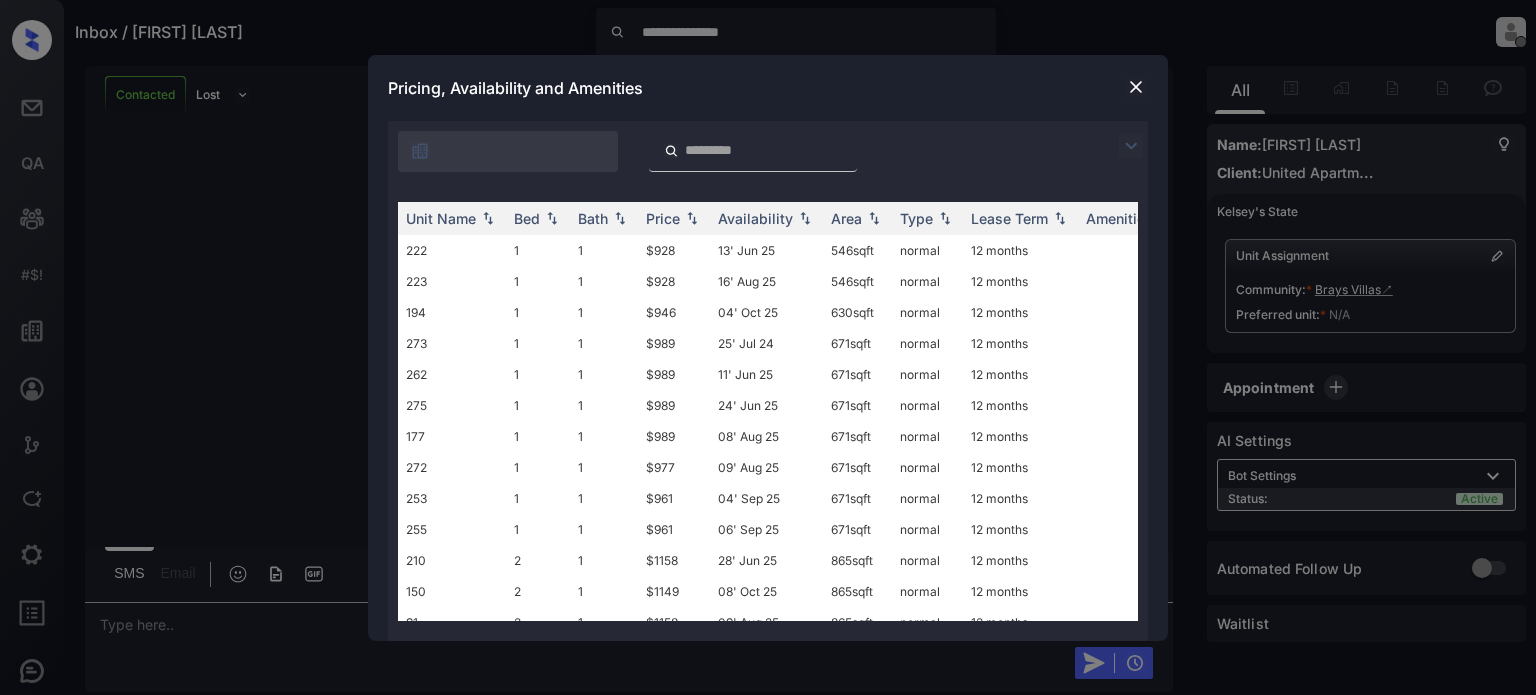 click at bounding box center [1136, 87] 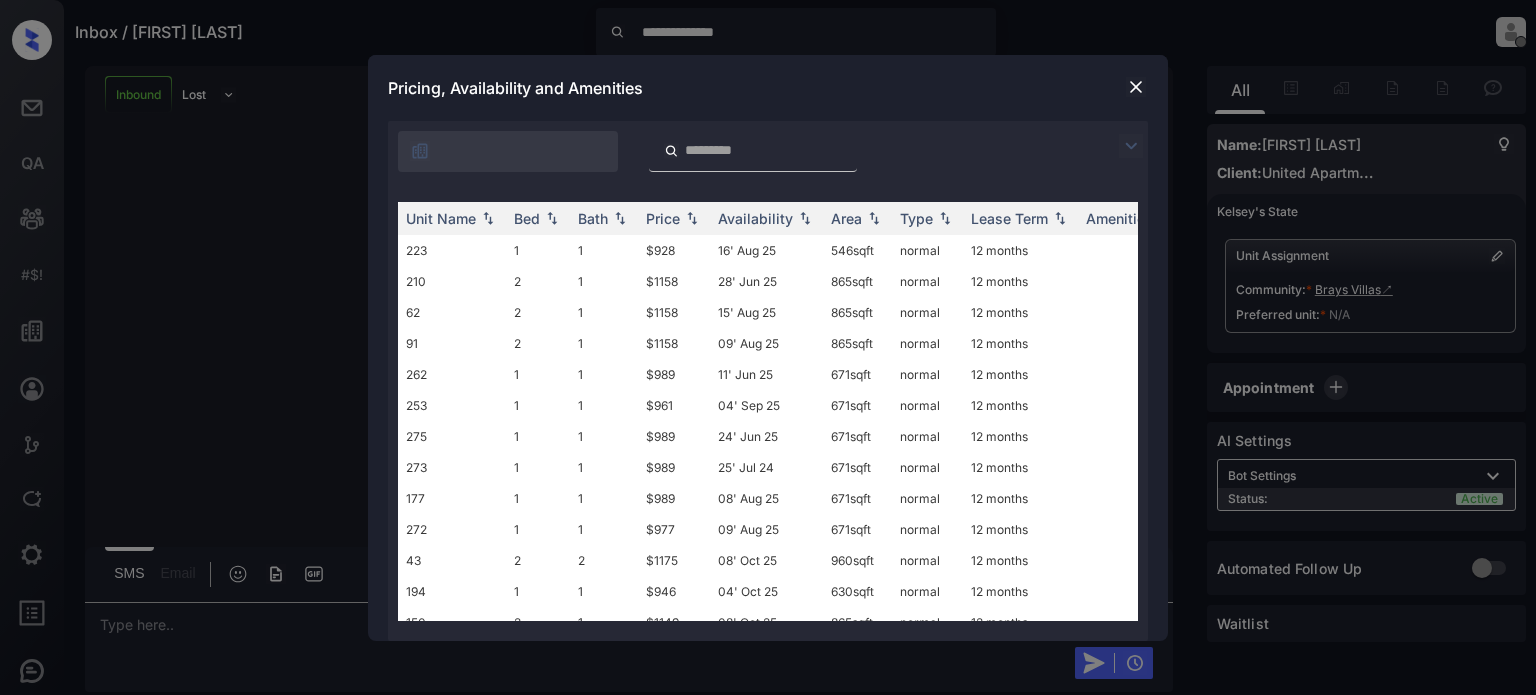 scroll, scrollTop: 0, scrollLeft: 0, axis: both 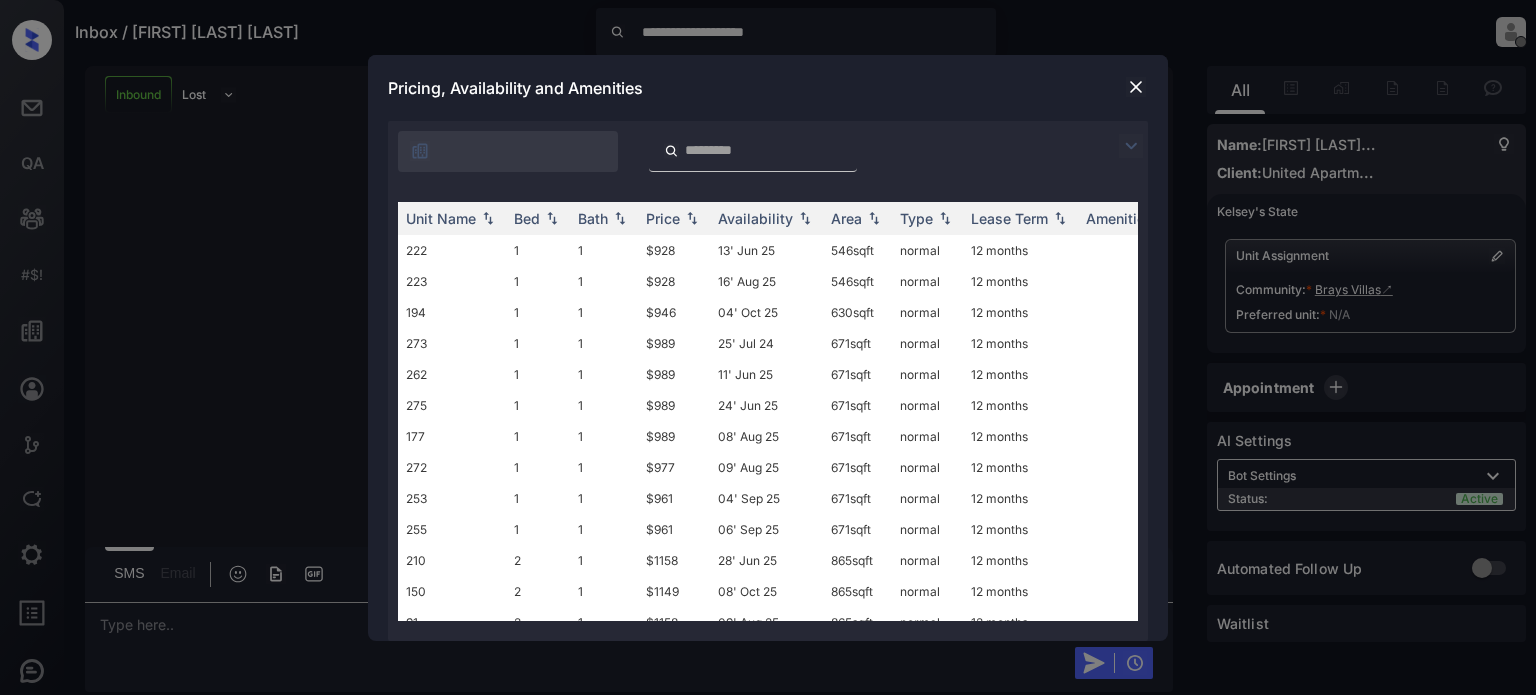 click at bounding box center (1136, 87) 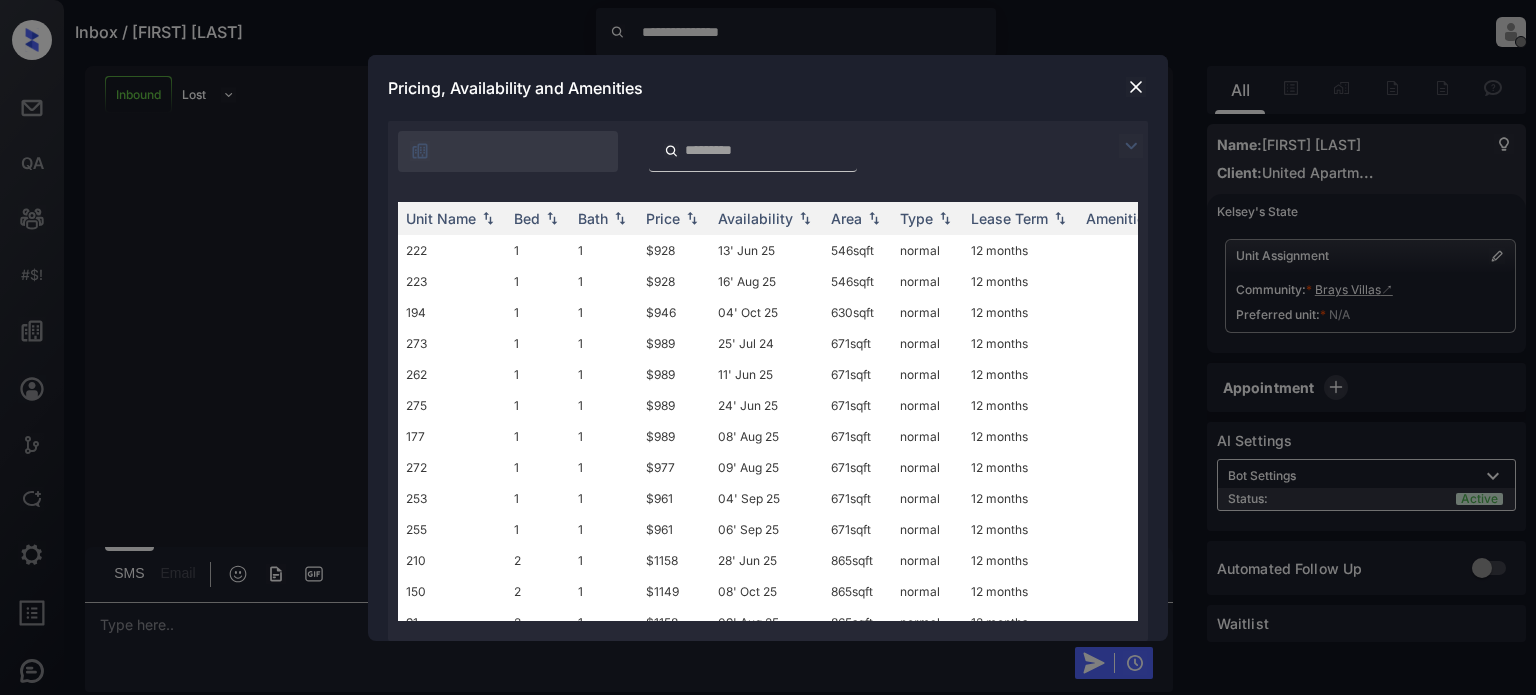 scroll, scrollTop: 0, scrollLeft: 0, axis: both 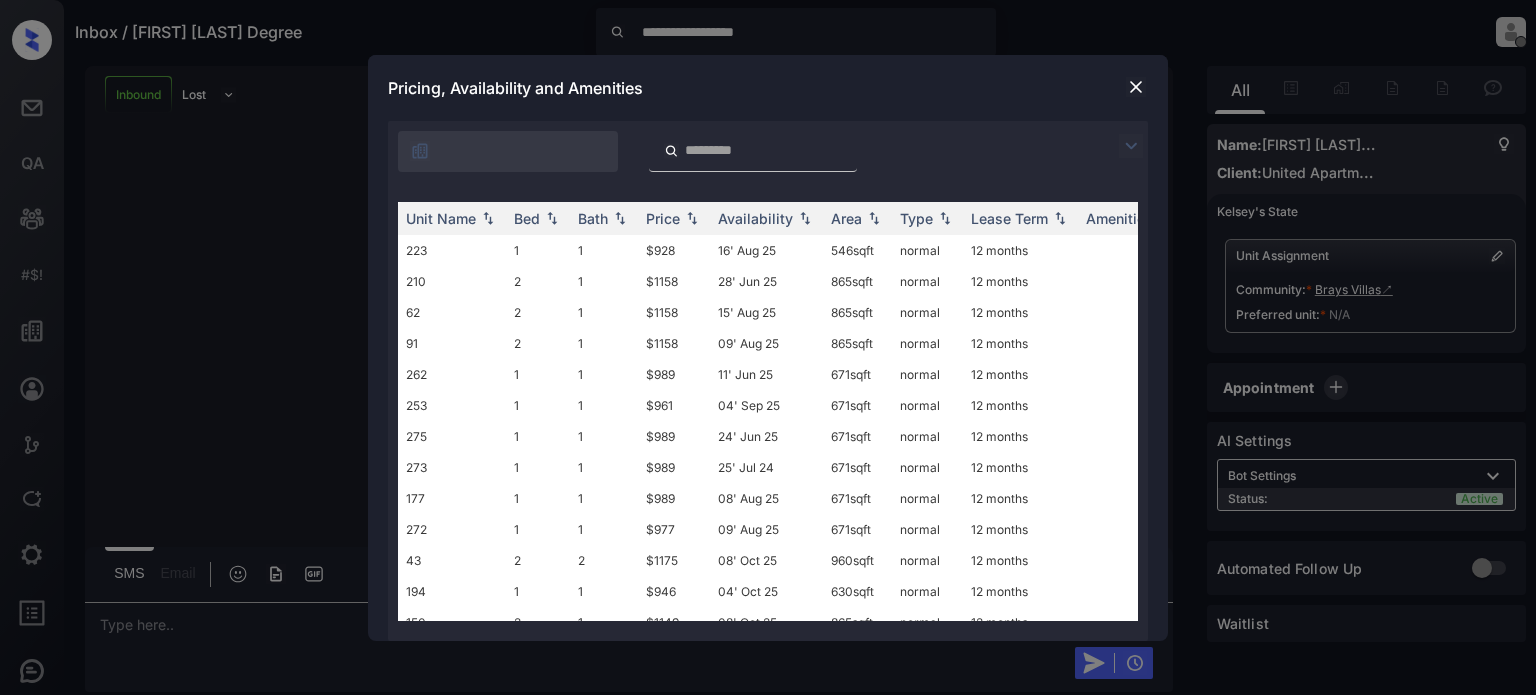 click at bounding box center (1136, 87) 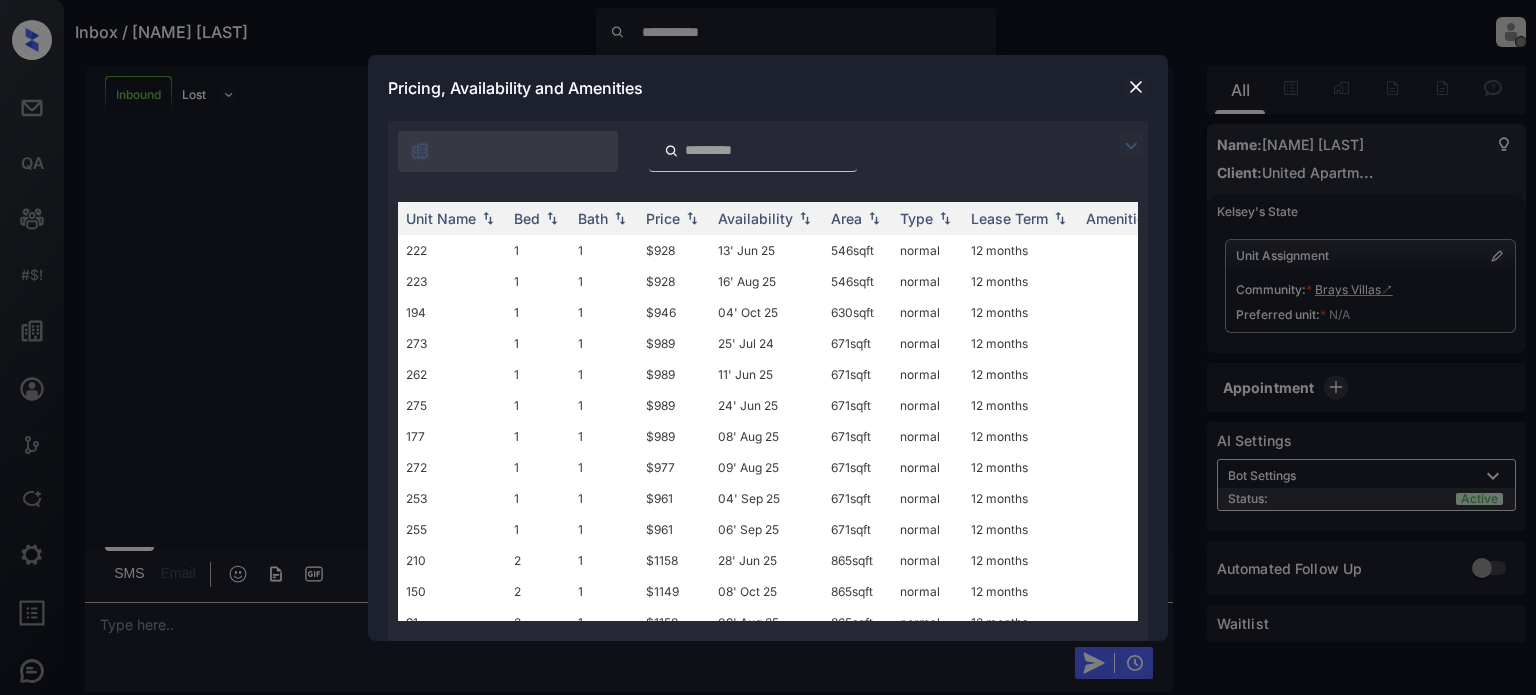 scroll, scrollTop: 0, scrollLeft: 0, axis: both 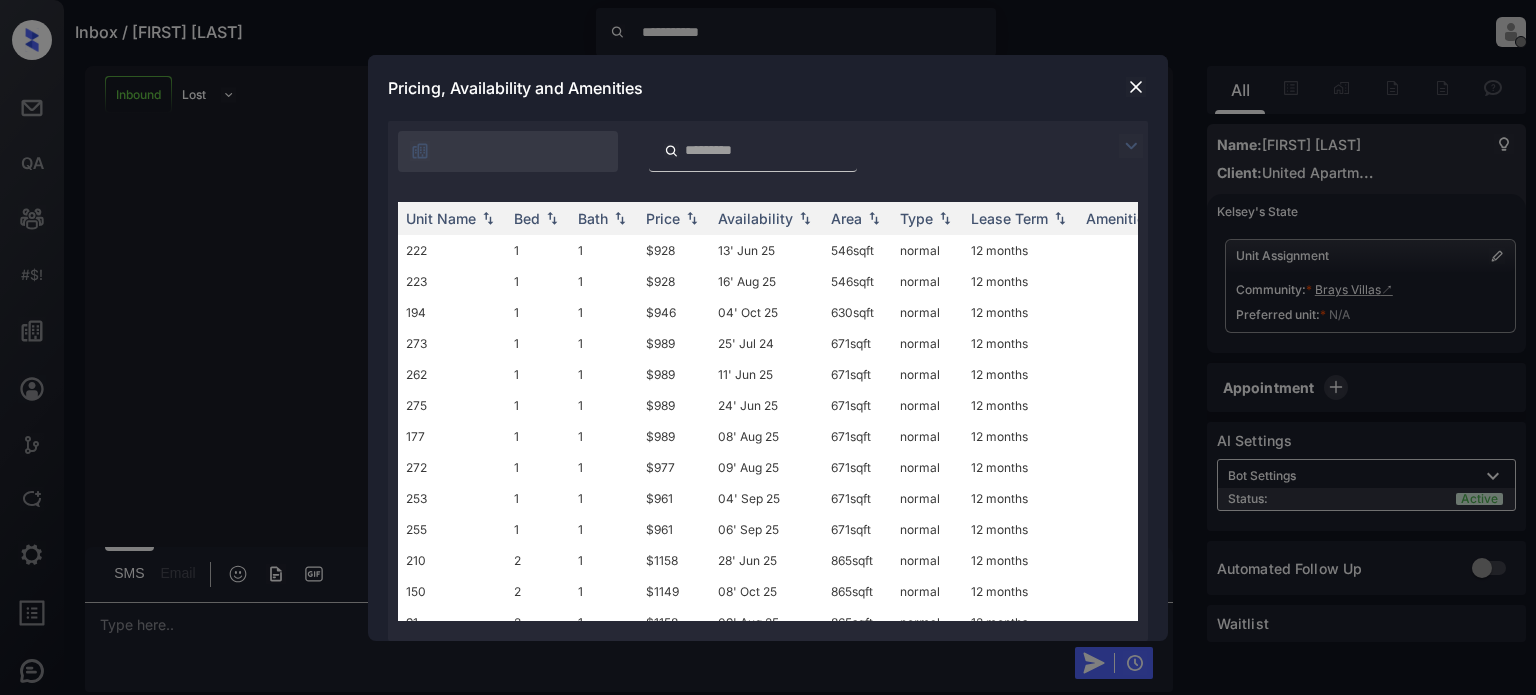 click at bounding box center [1136, 87] 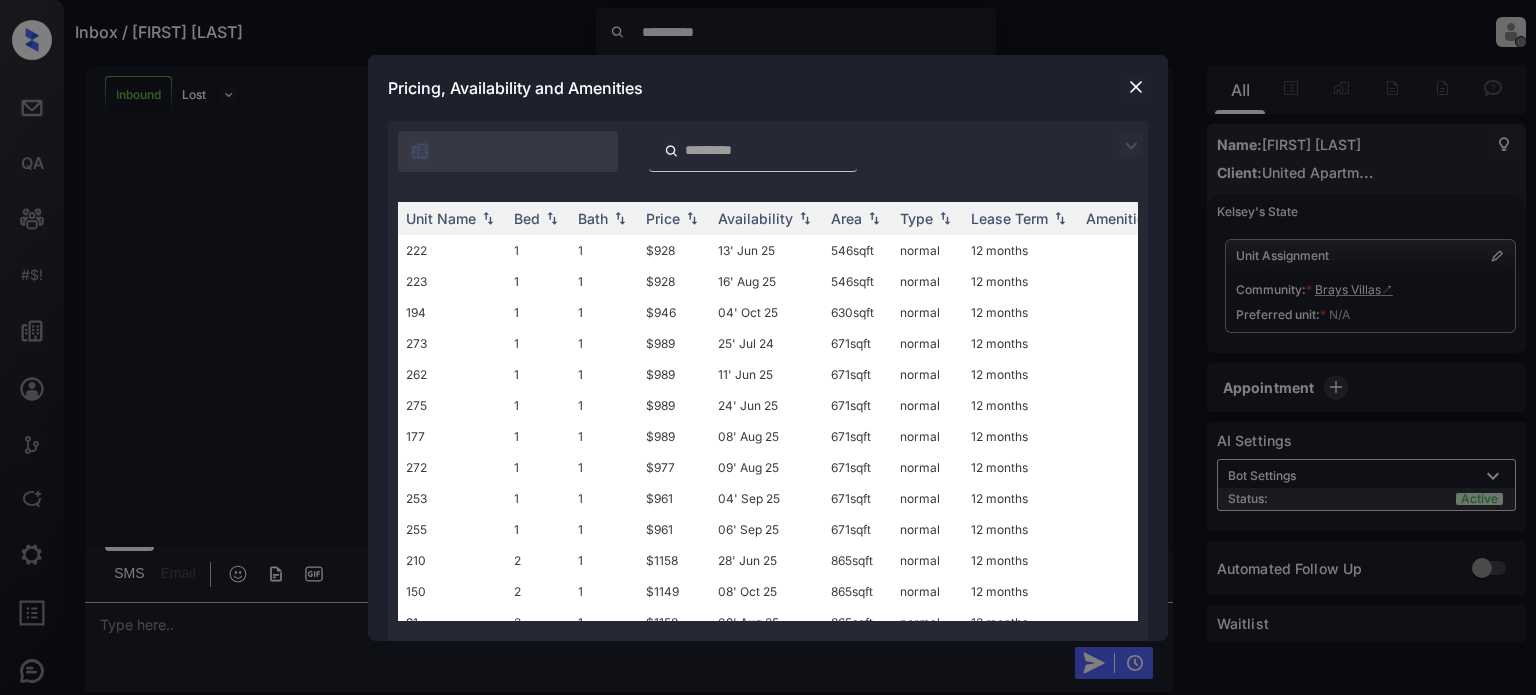 scroll, scrollTop: 0, scrollLeft: 0, axis: both 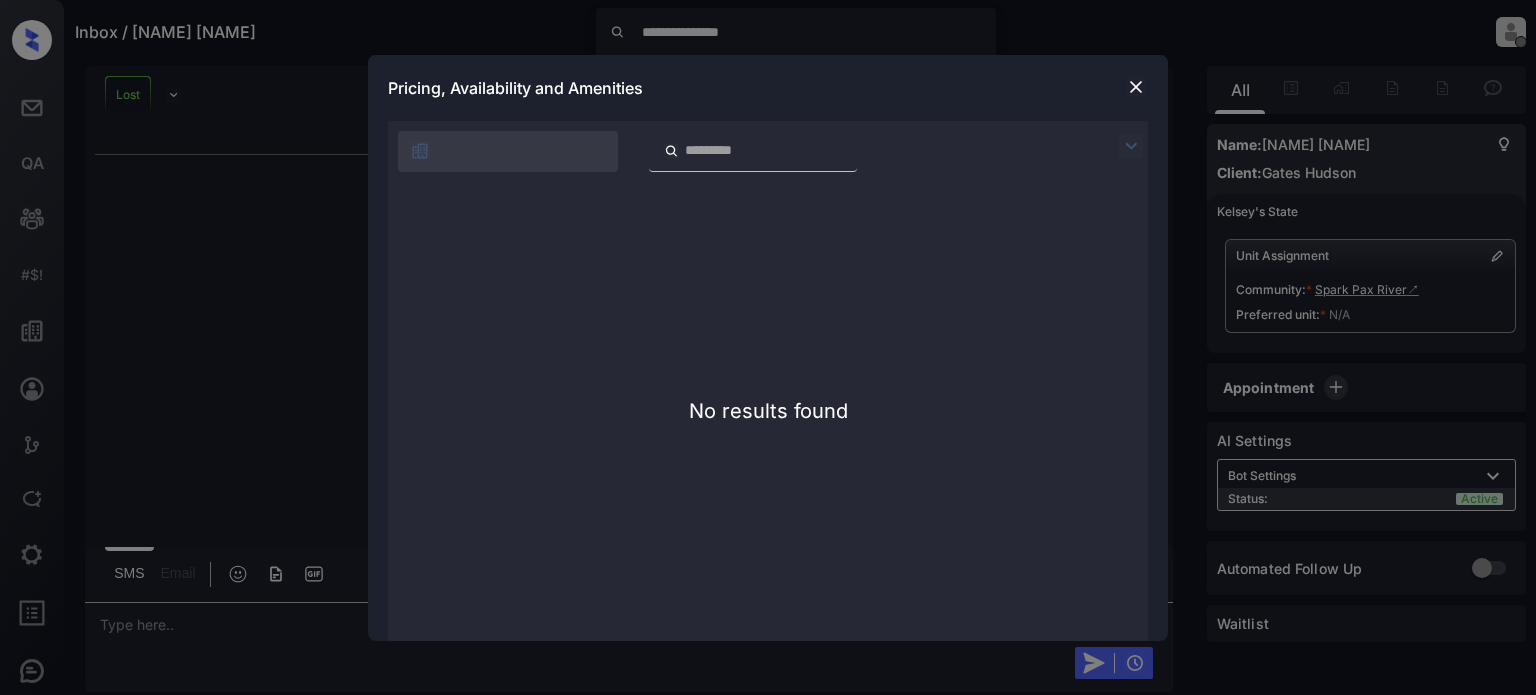 click at bounding box center (1136, 87) 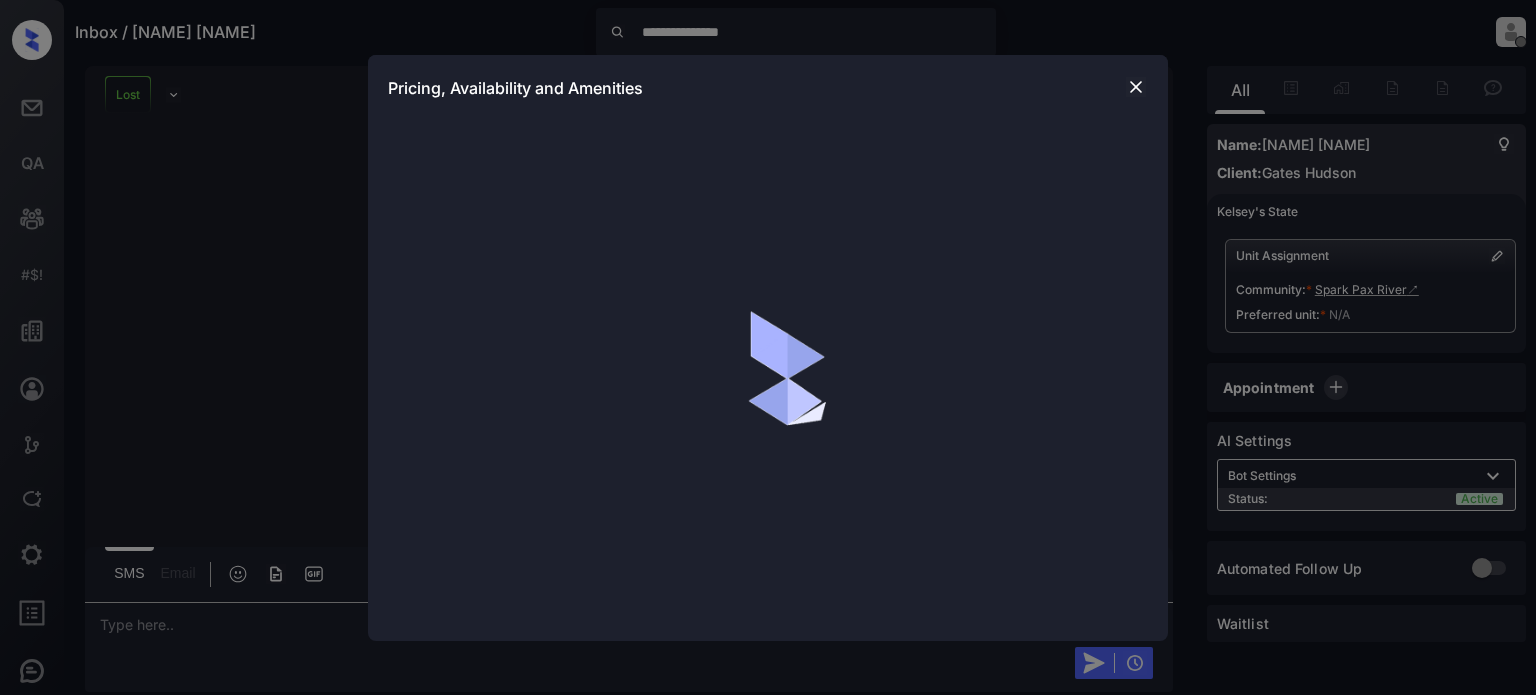 scroll, scrollTop: 0, scrollLeft: 0, axis: both 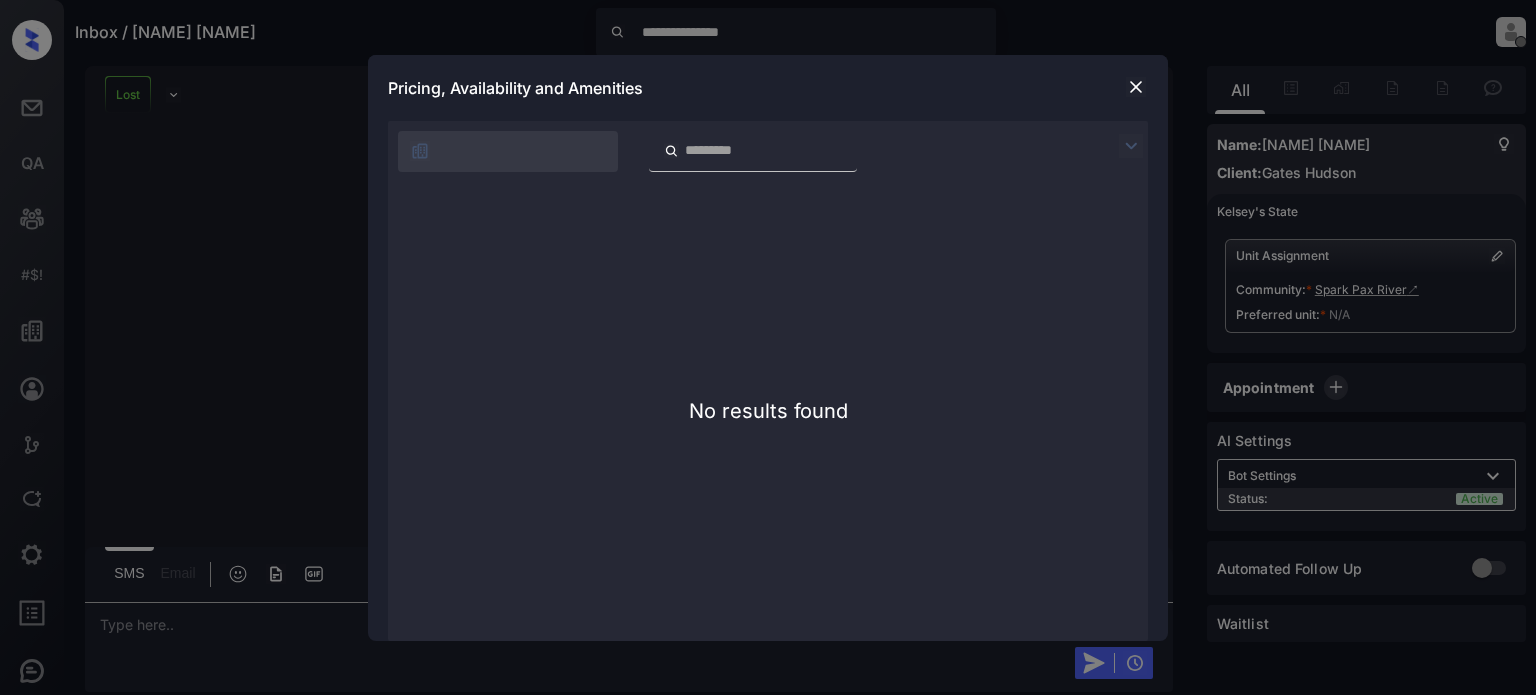 click at bounding box center [1136, 87] 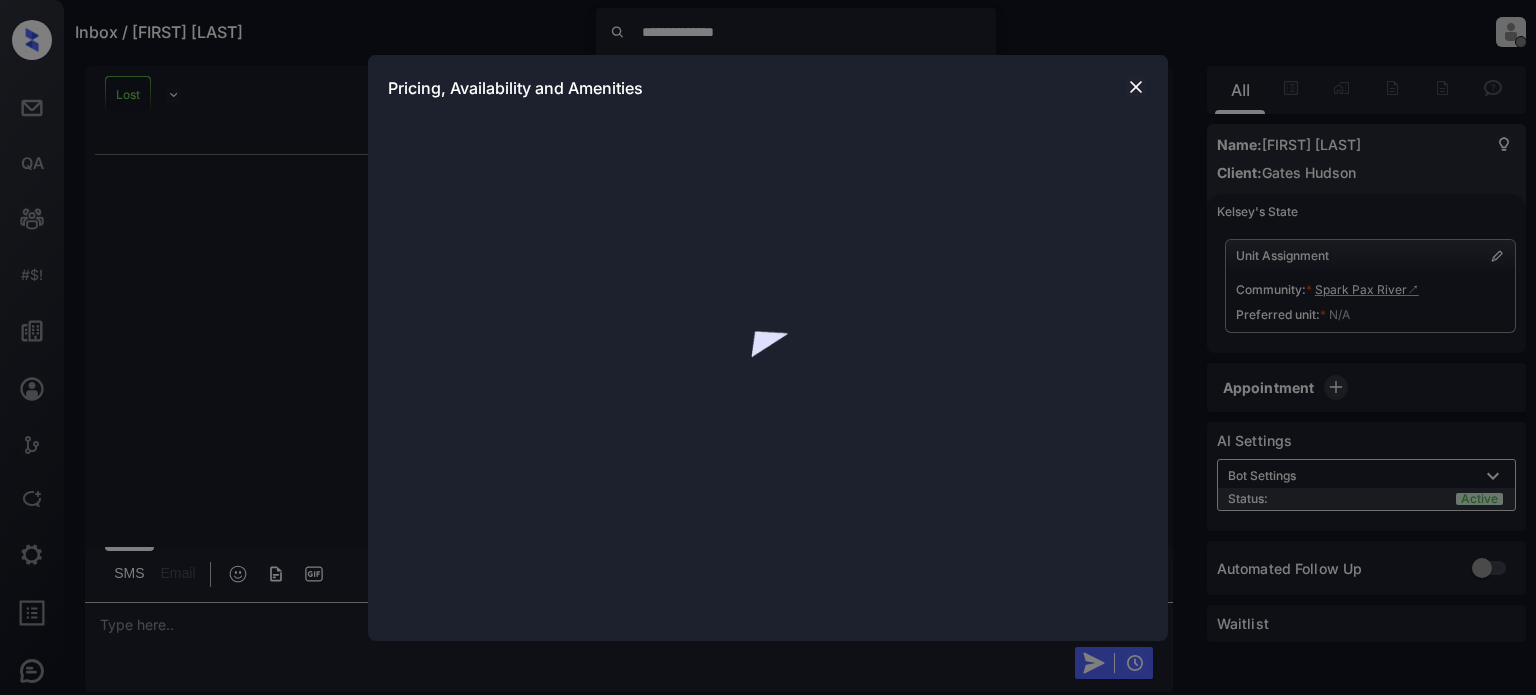 scroll, scrollTop: 0, scrollLeft: 0, axis: both 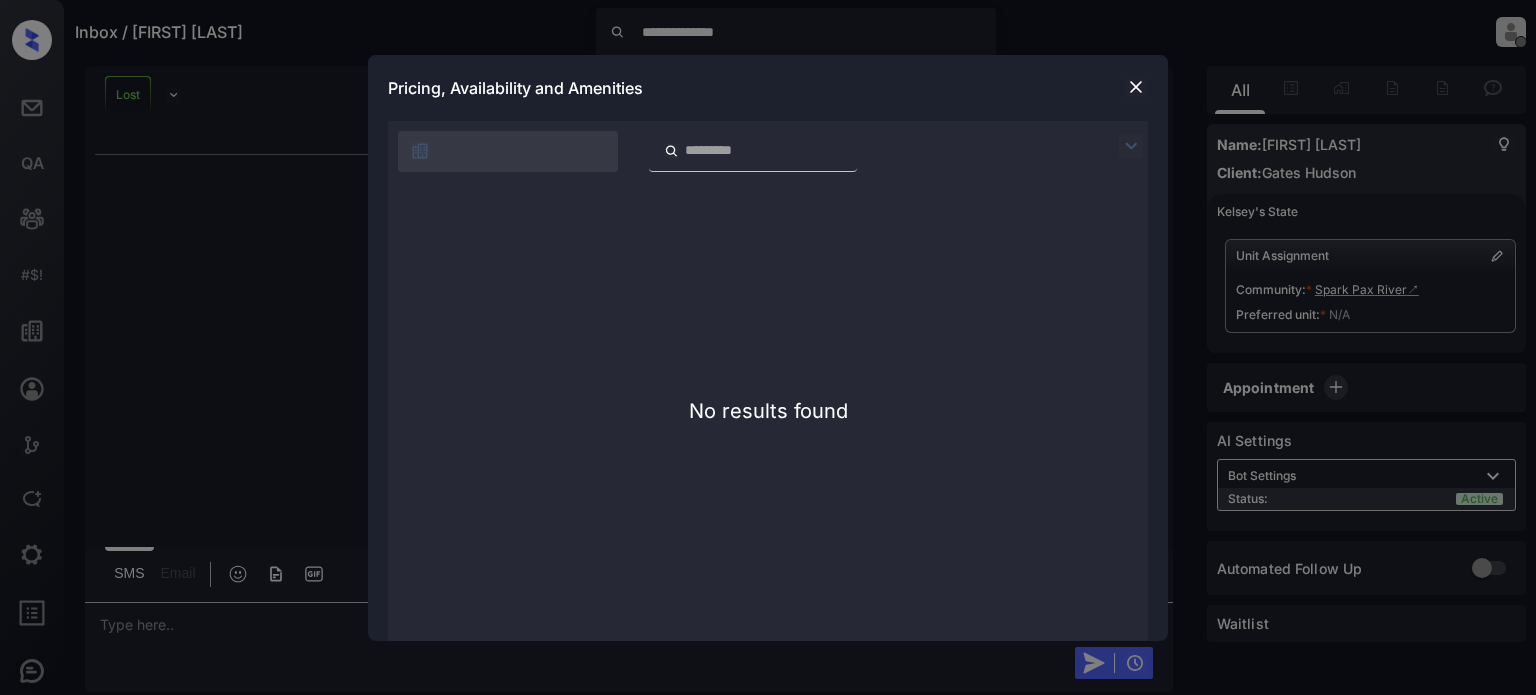 click at bounding box center [1136, 87] 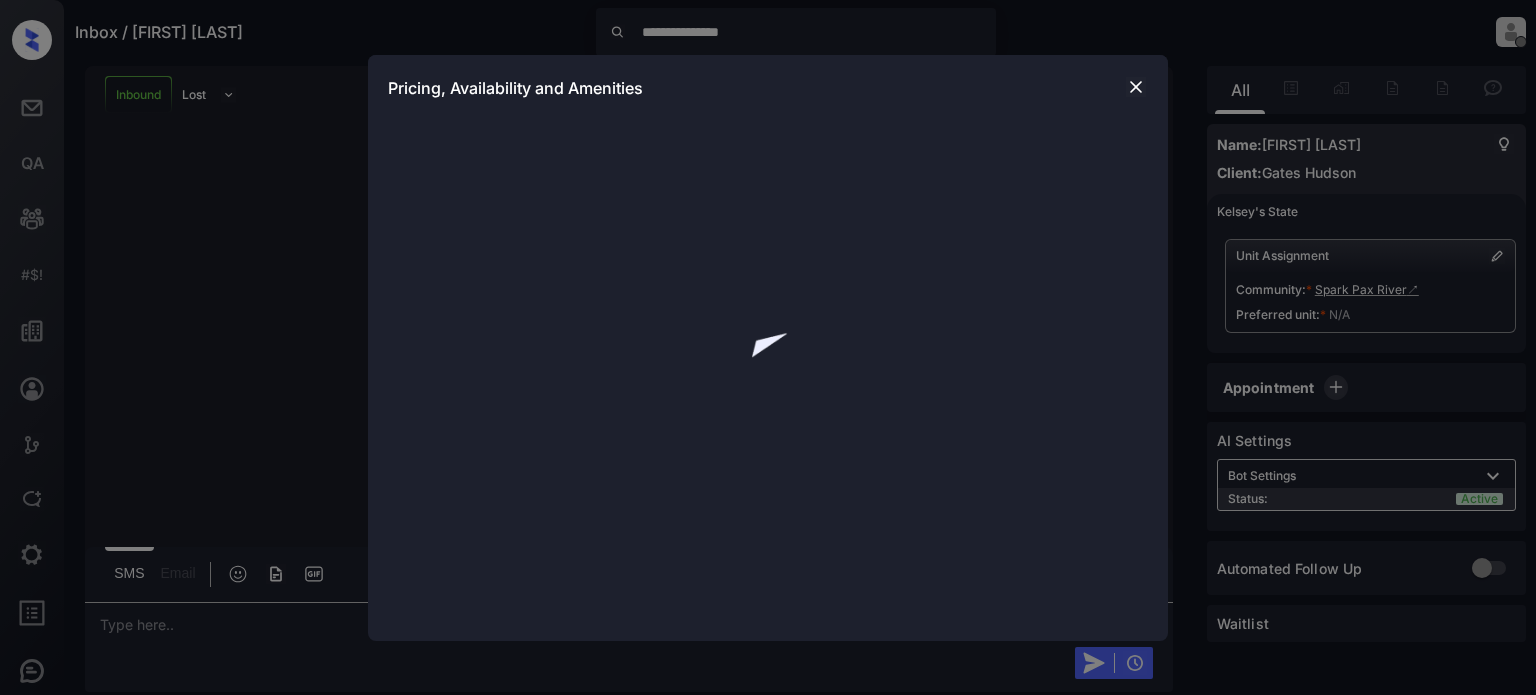 scroll, scrollTop: 0, scrollLeft: 0, axis: both 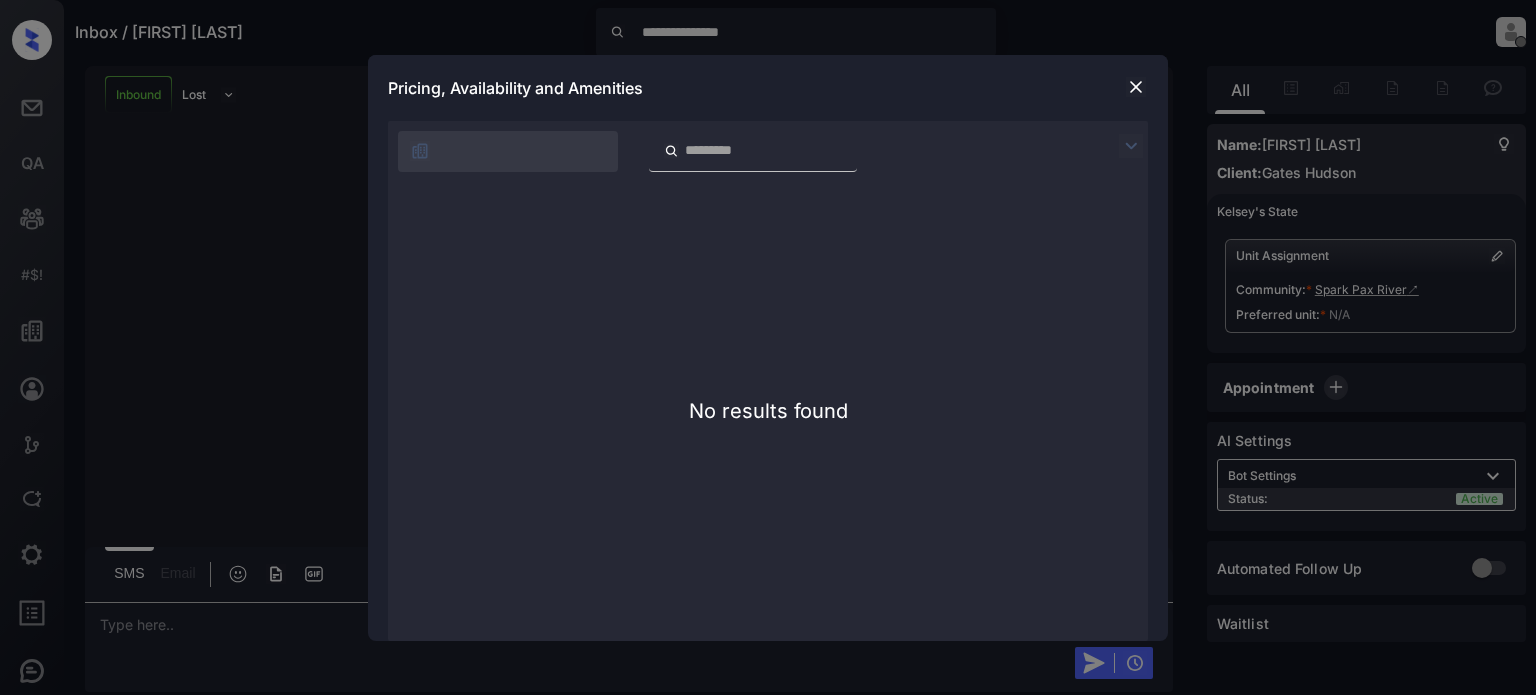 click at bounding box center [1136, 87] 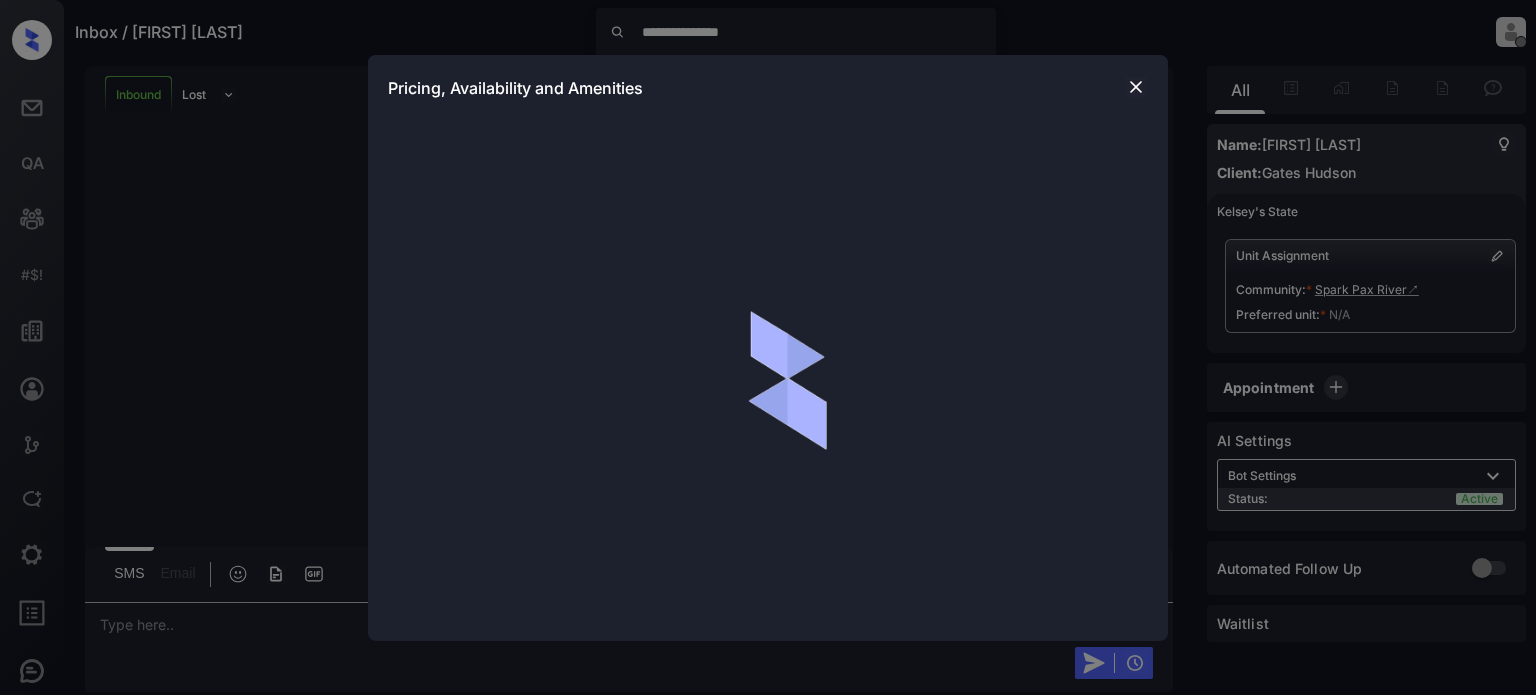 scroll, scrollTop: 0, scrollLeft: 0, axis: both 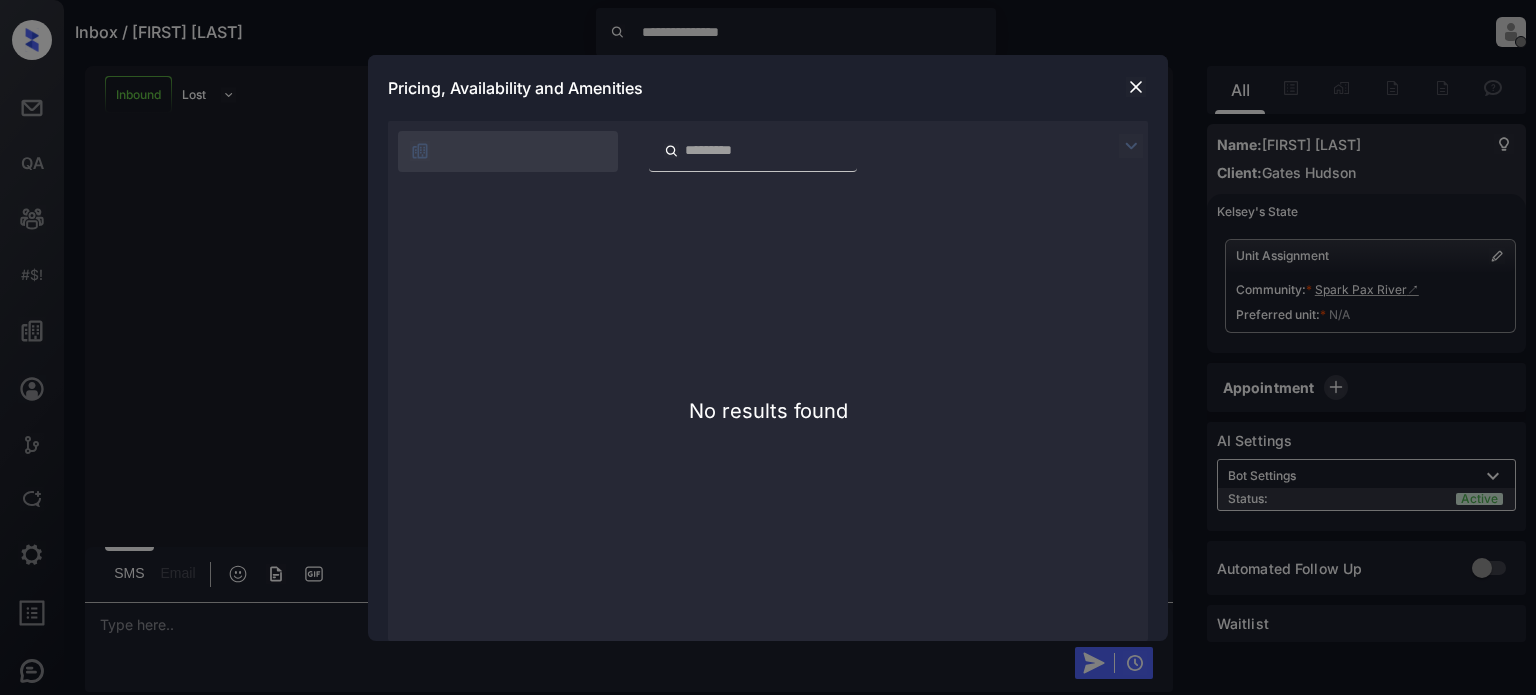click at bounding box center (1136, 87) 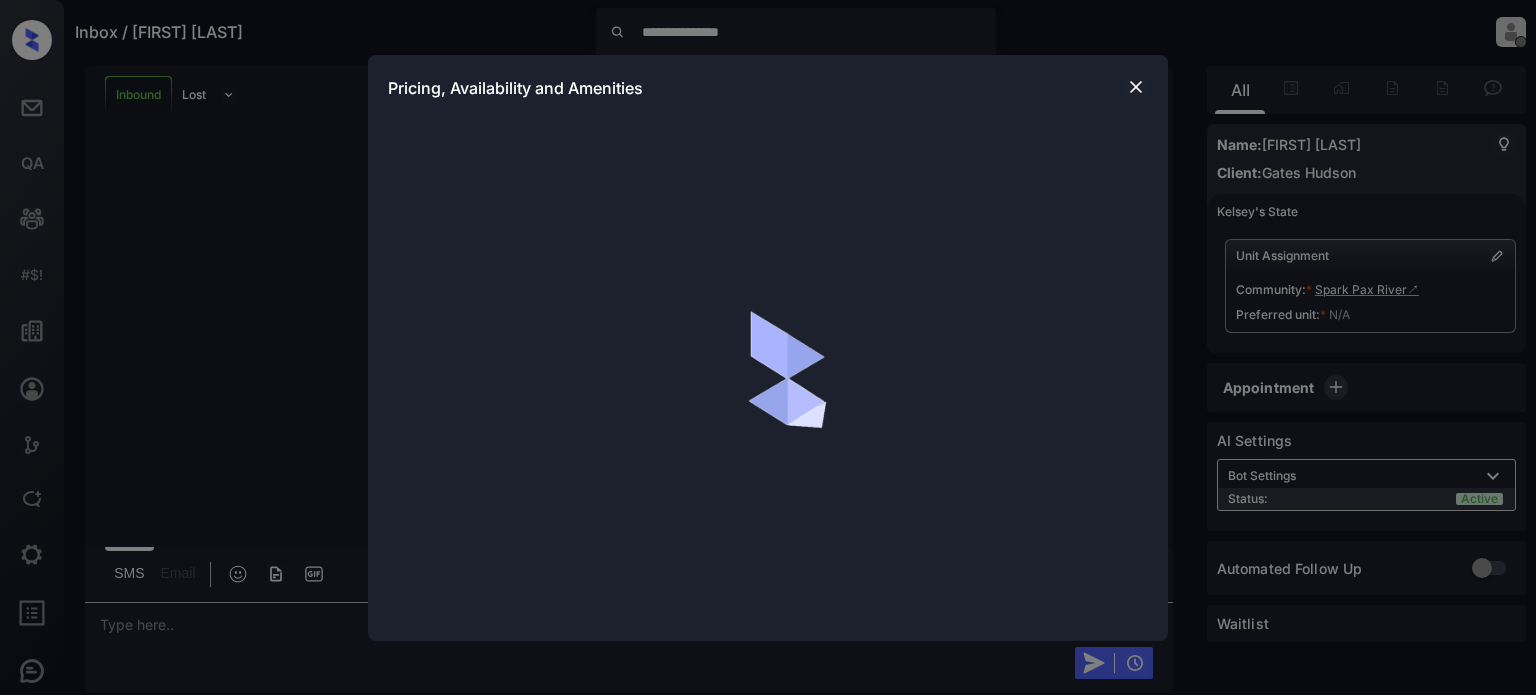 scroll, scrollTop: 0, scrollLeft: 0, axis: both 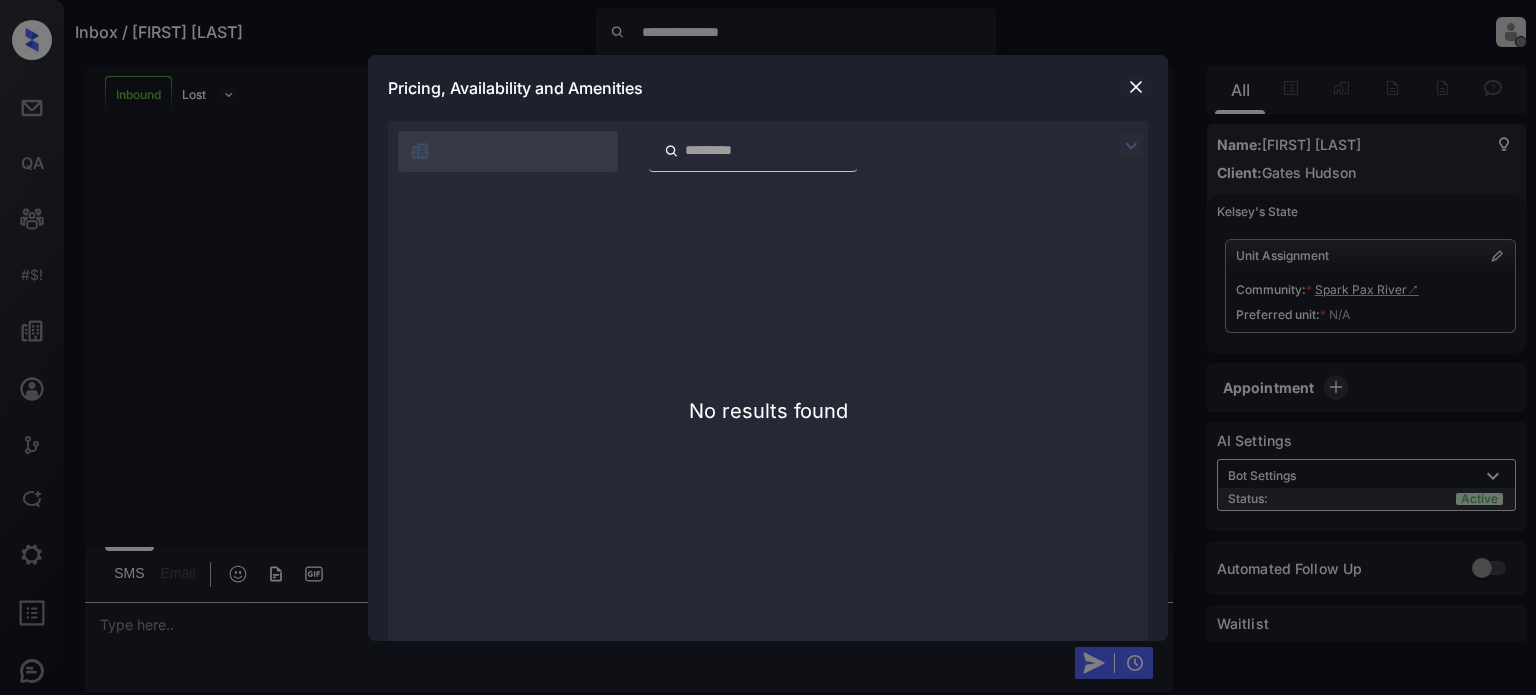 click at bounding box center [1136, 87] 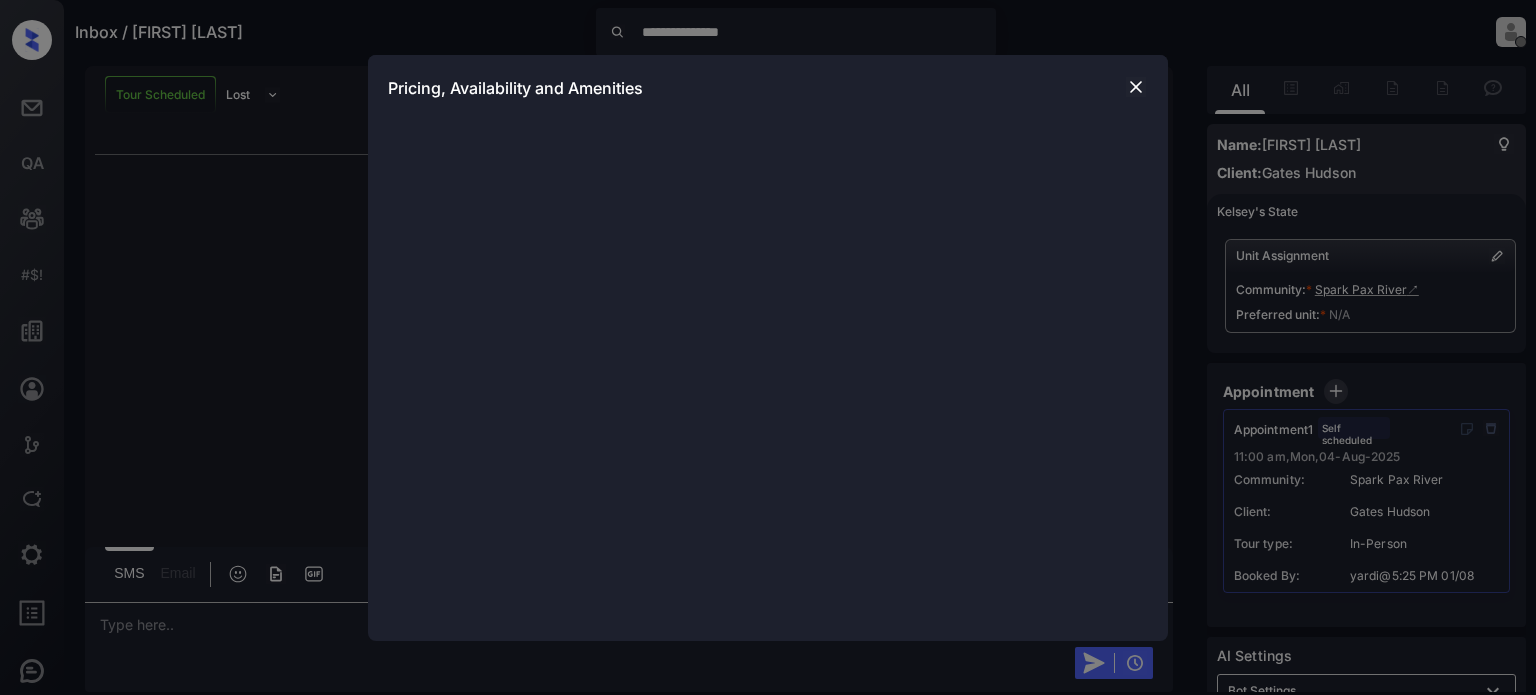 scroll, scrollTop: 0, scrollLeft: 0, axis: both 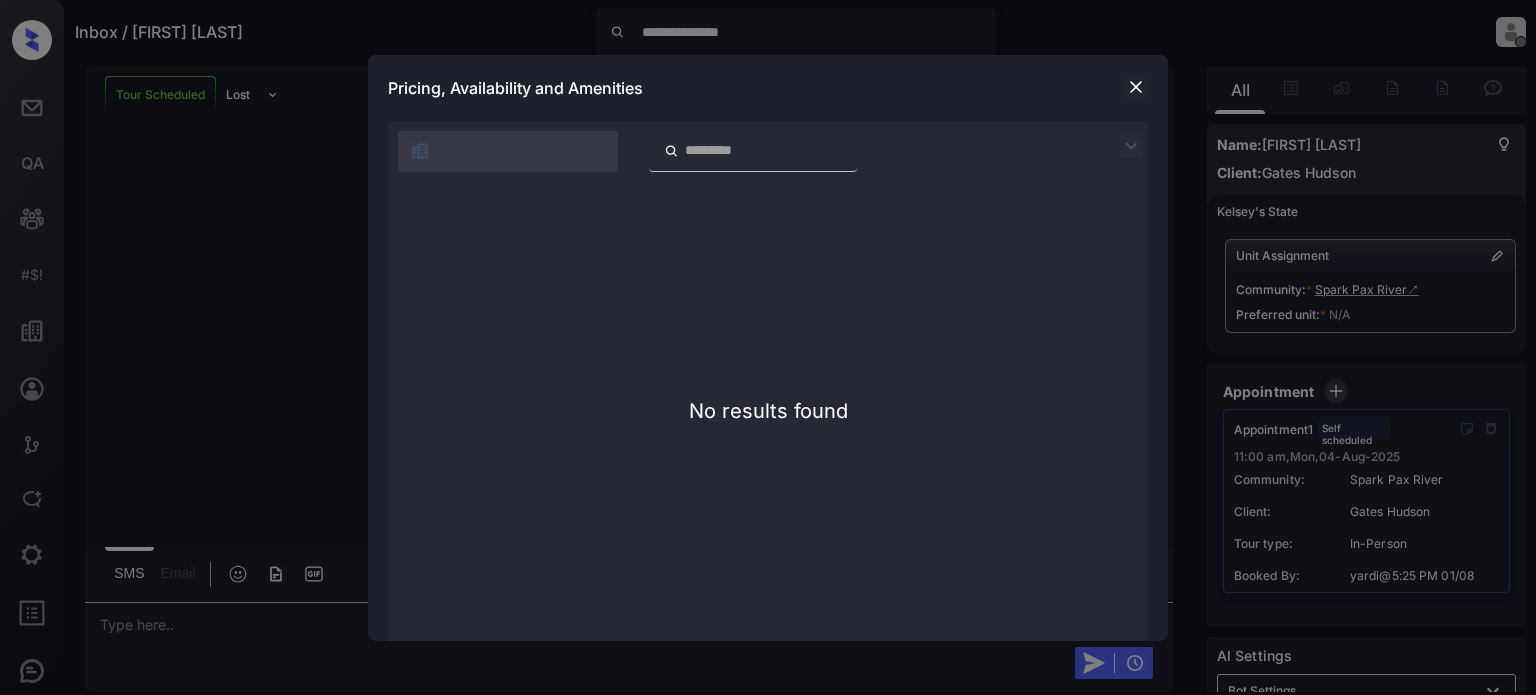 click at bounding box center [1136, 87] 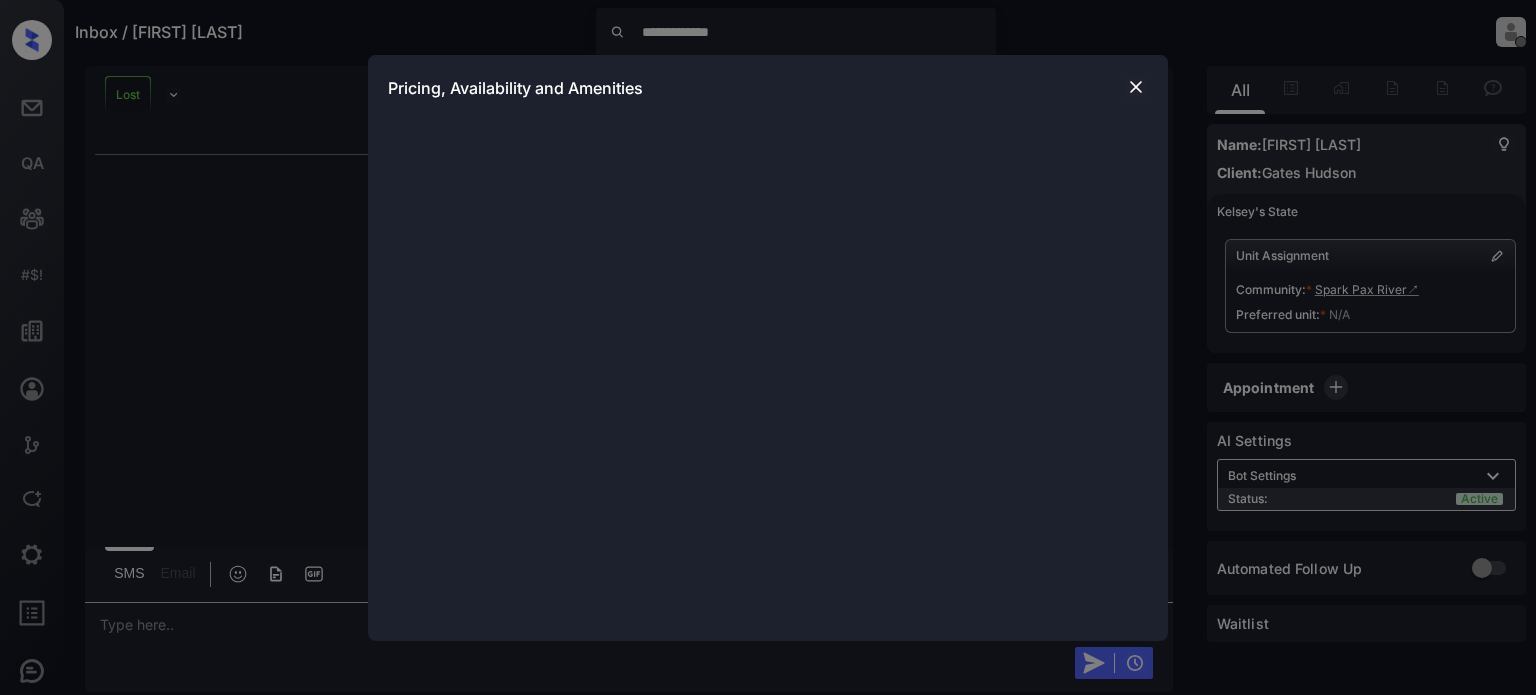 scroll, scrollTop: 0, scrollLeft: 0, axis: both 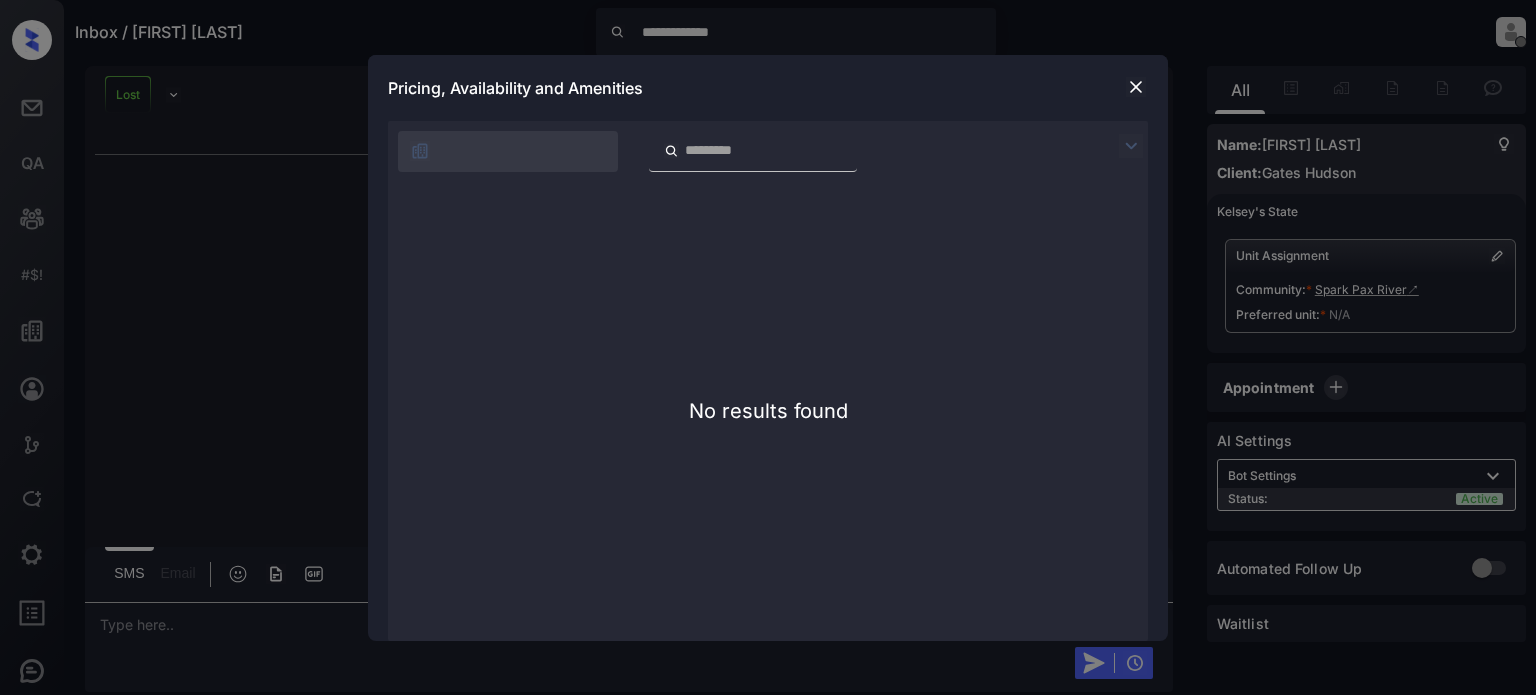 click at bounding box center [1136, 87] 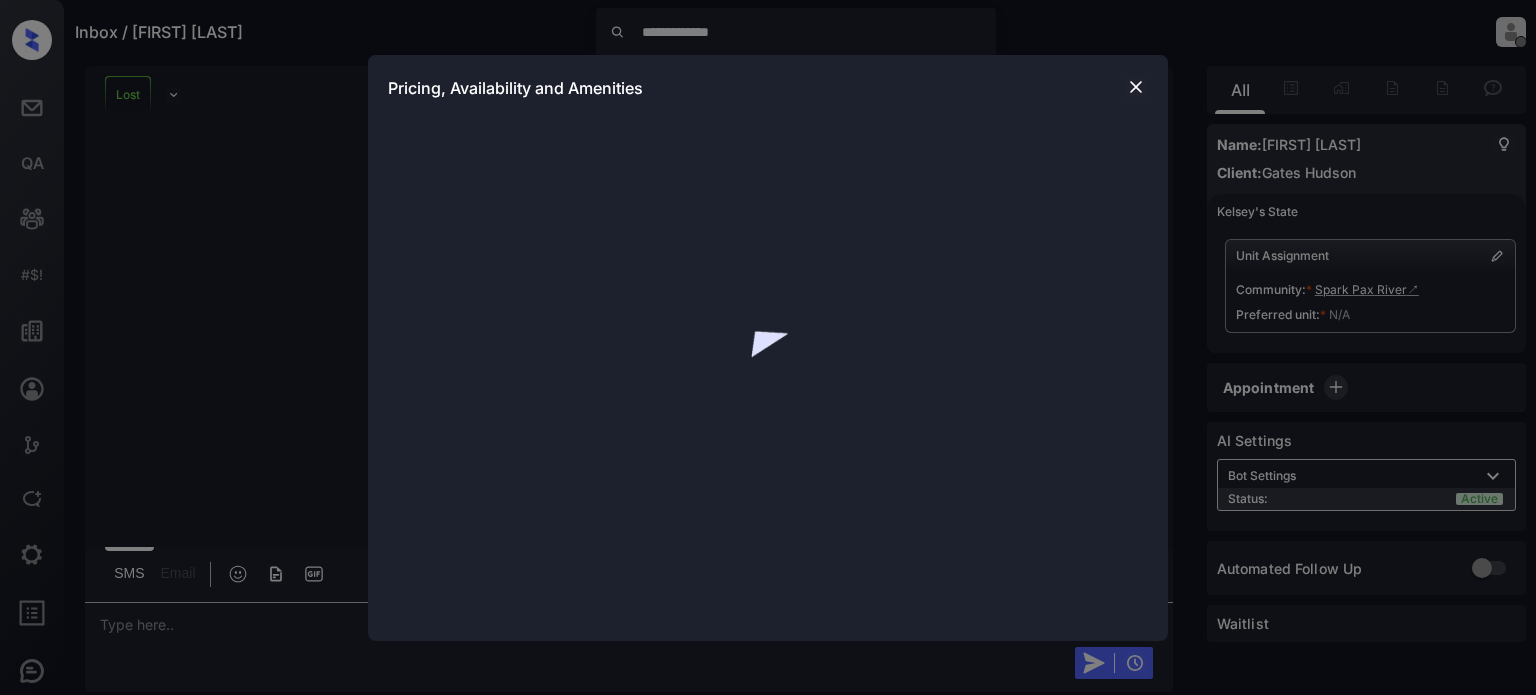 scroll, scrollTop: 0, scrollLeft: 0, axis: both 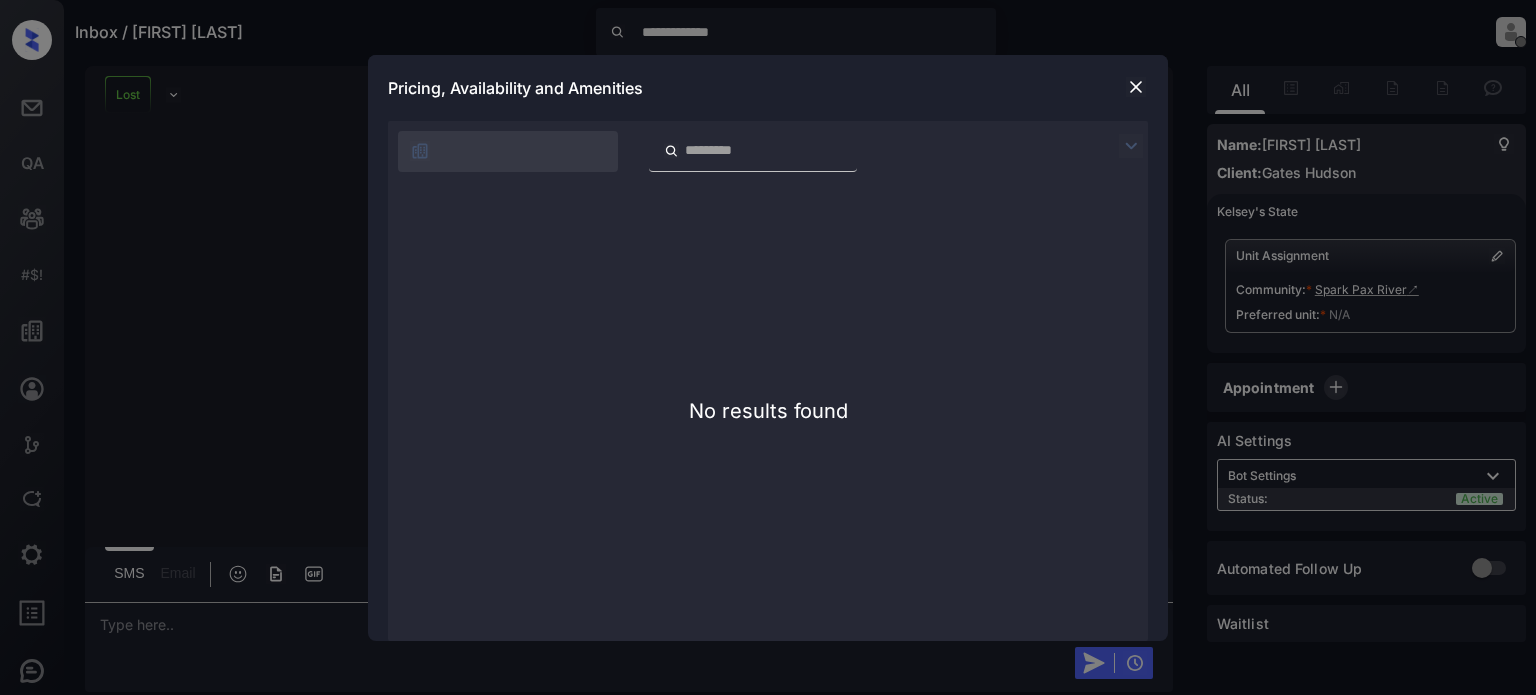 click at bounding box center (1136, 87) 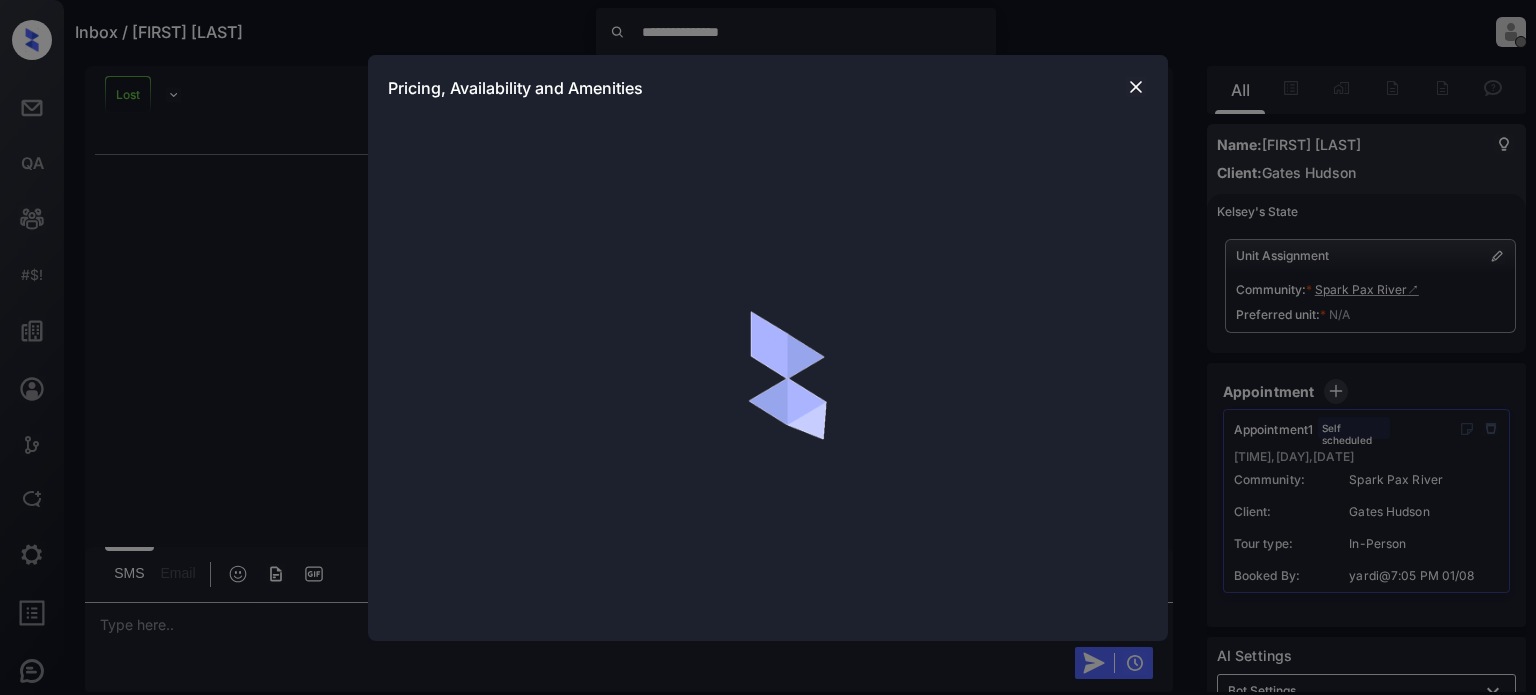 scroll, scrollTop: 0, scrollLeft: 0, axis: both 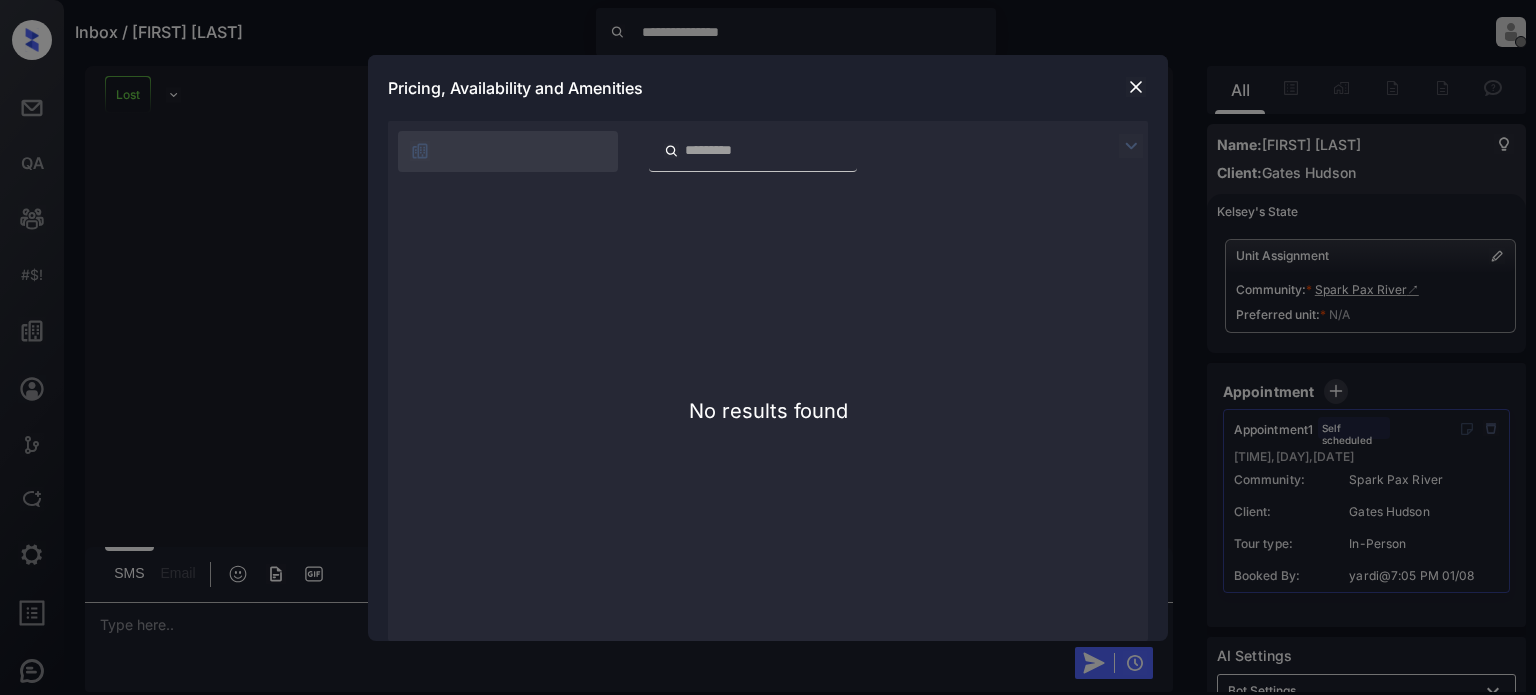 click at bounding box center (1136, 87) 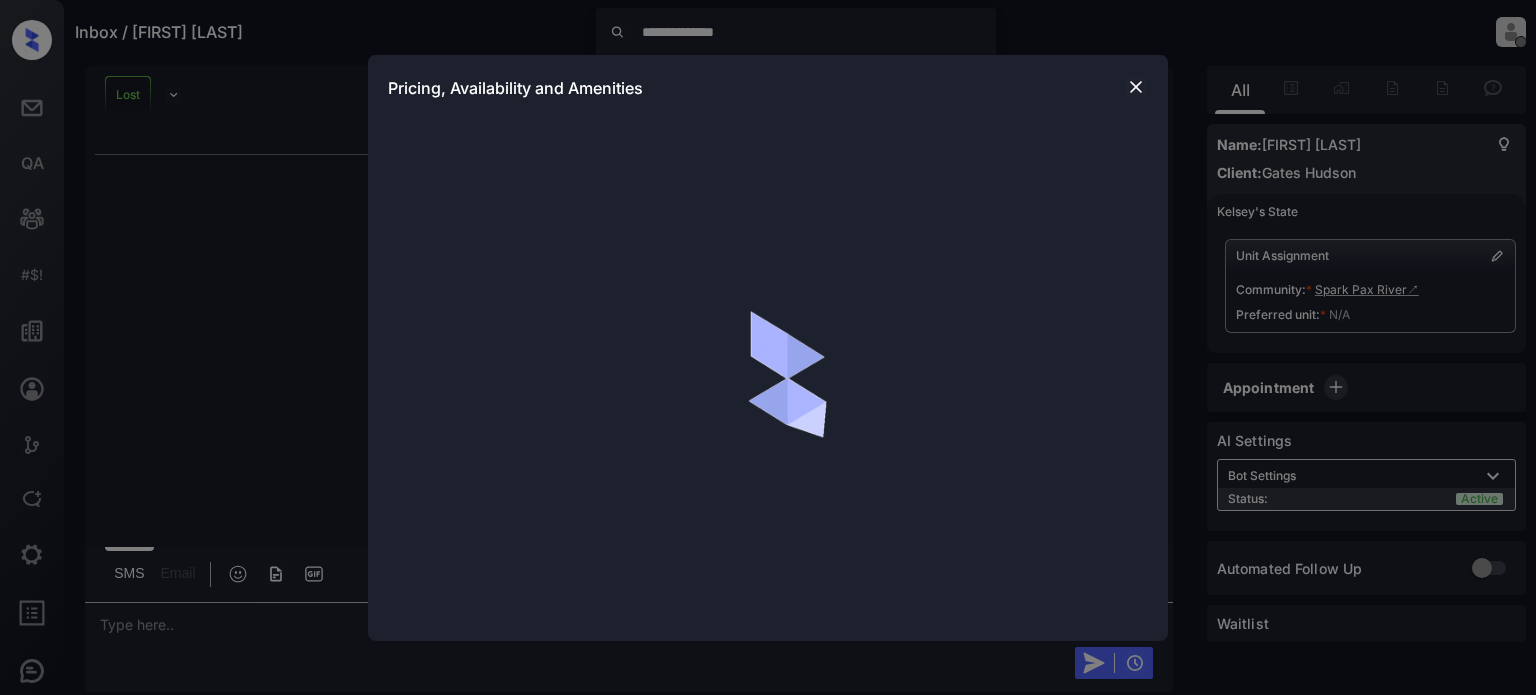 scroll, scrollTop: 0, scrollLeft: 0, axis: both 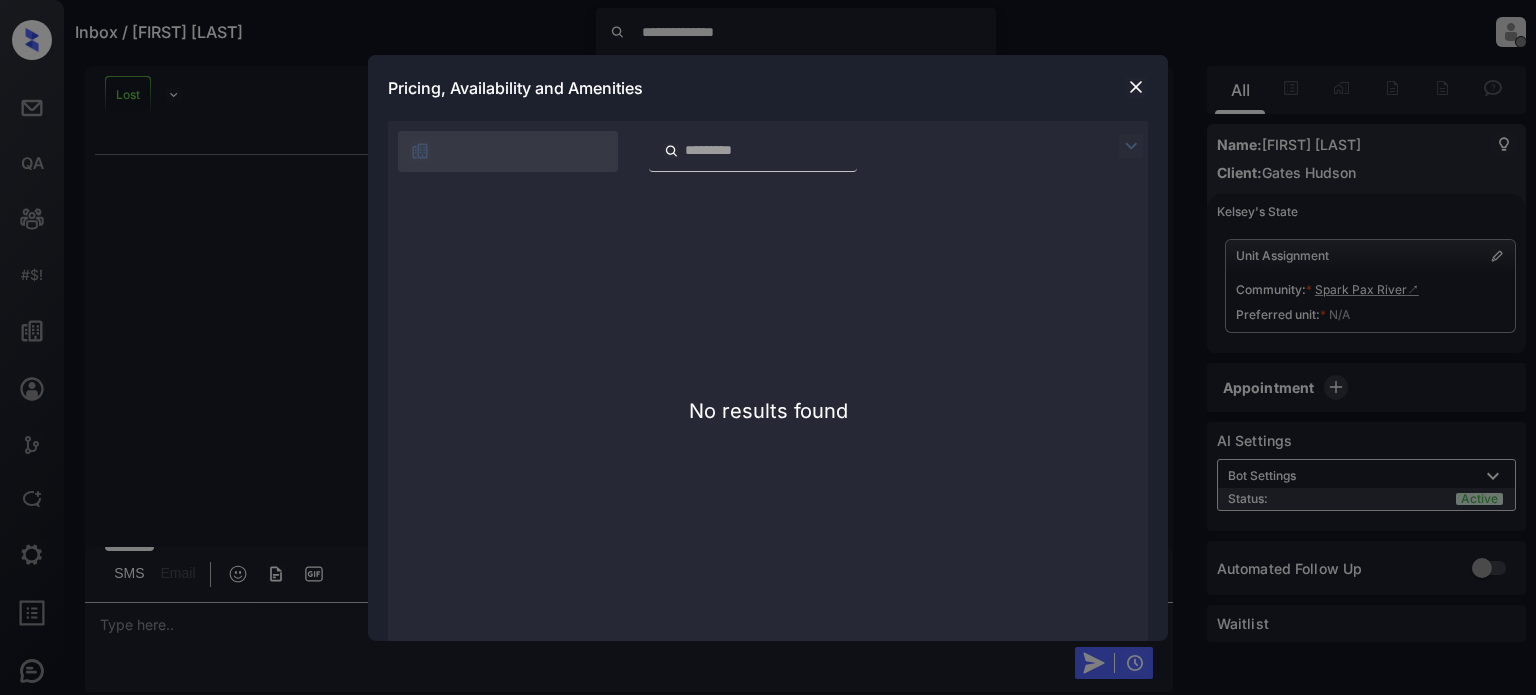 click at bounding box center (1136, 87) 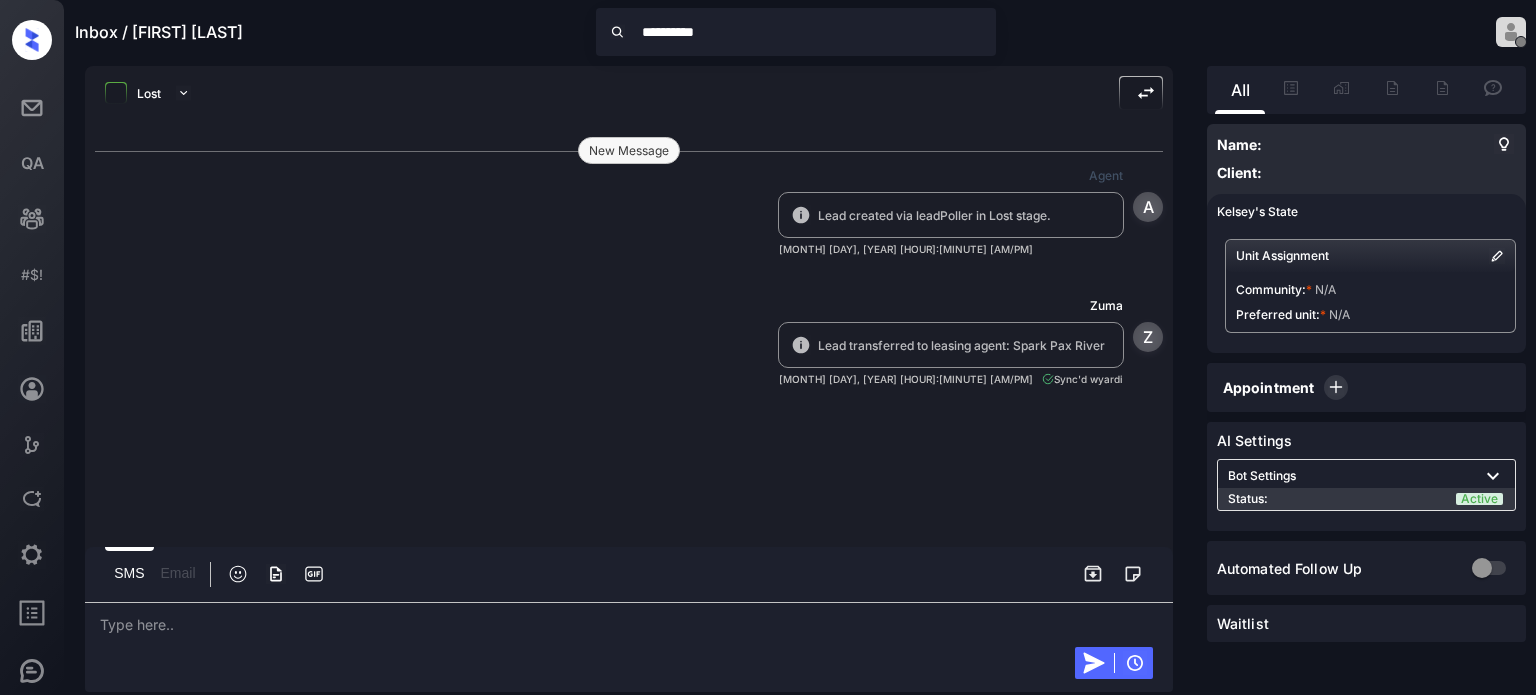 scroll, scrollTop: 0, scrollLeft: 0, axis: both 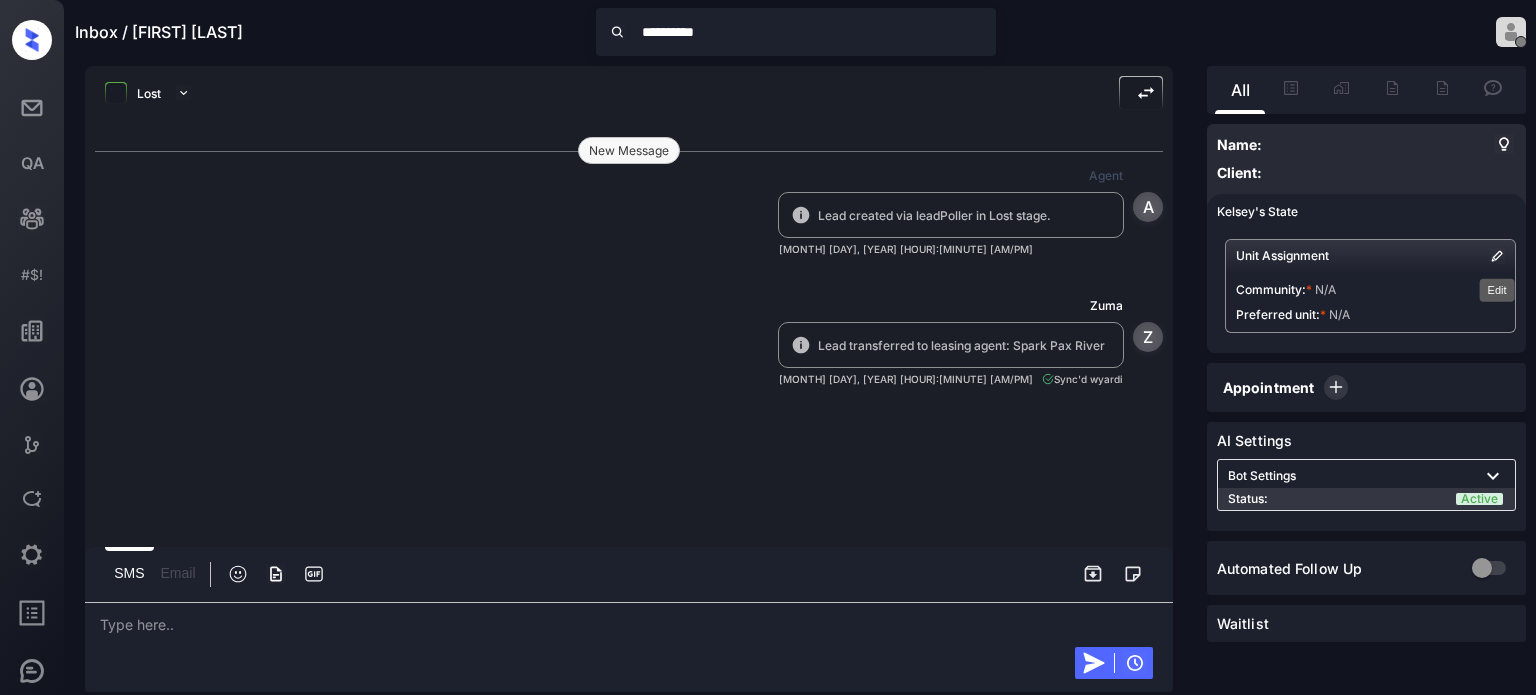 click at bounding box center [1497, 256] 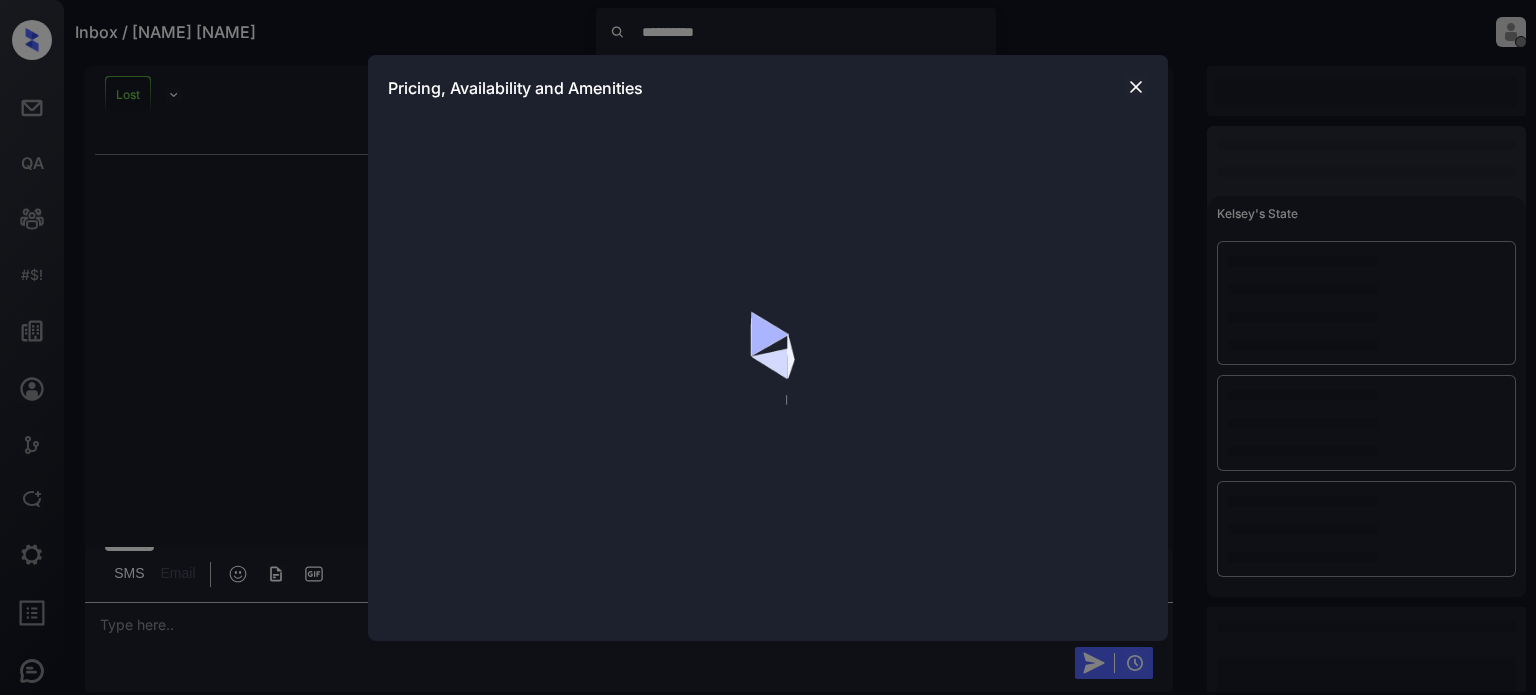 scroll, scrollTop: 0, scrollLeft: 0, axis: both 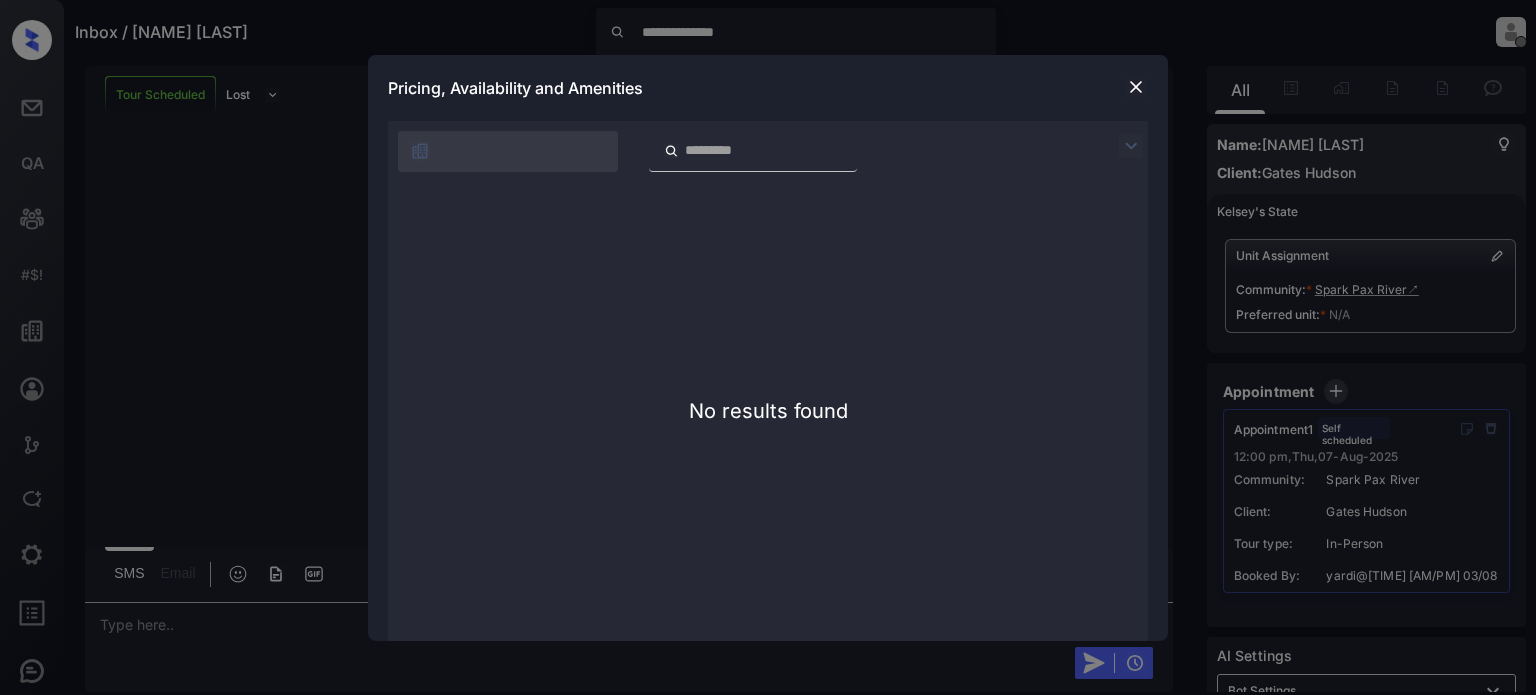 click at bounding box center (1136, 87) 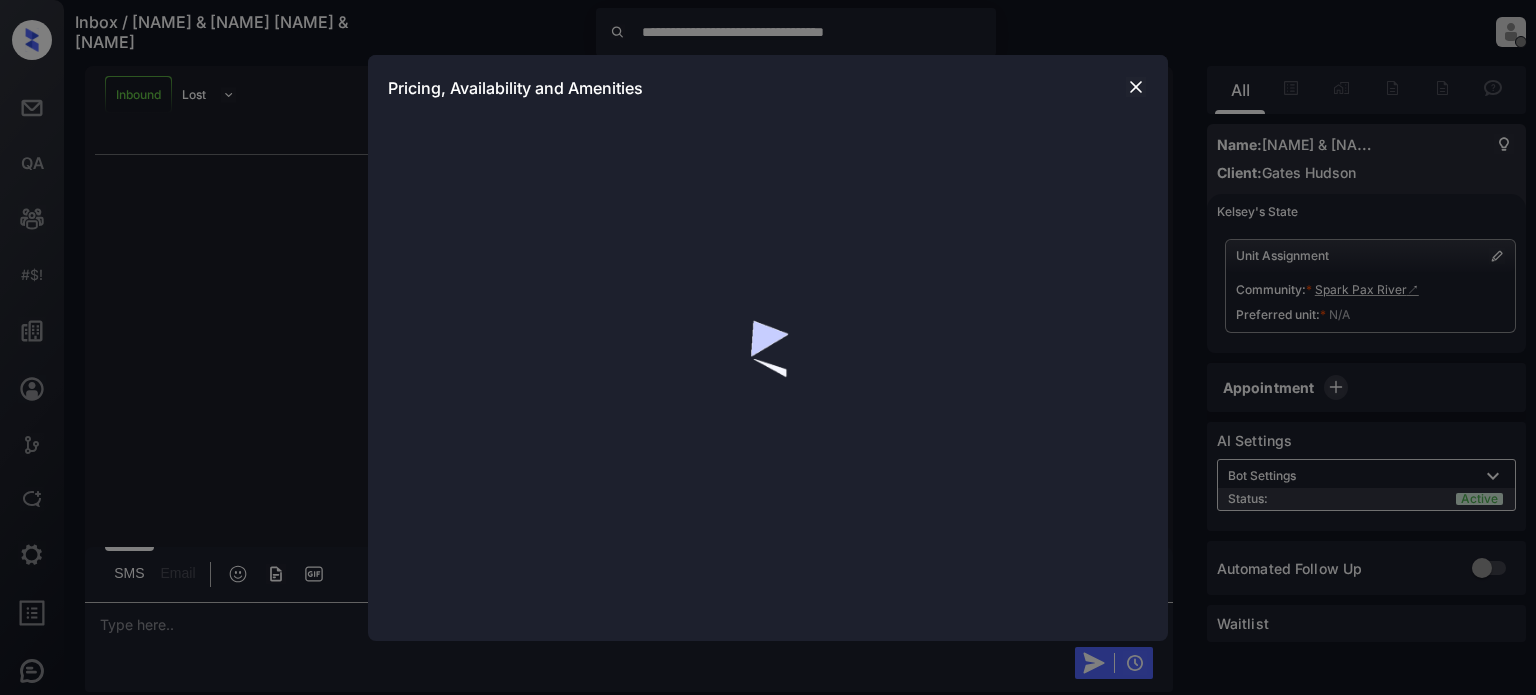 scroll, scrollTop: 0, scrollLeft: 0, axis: both 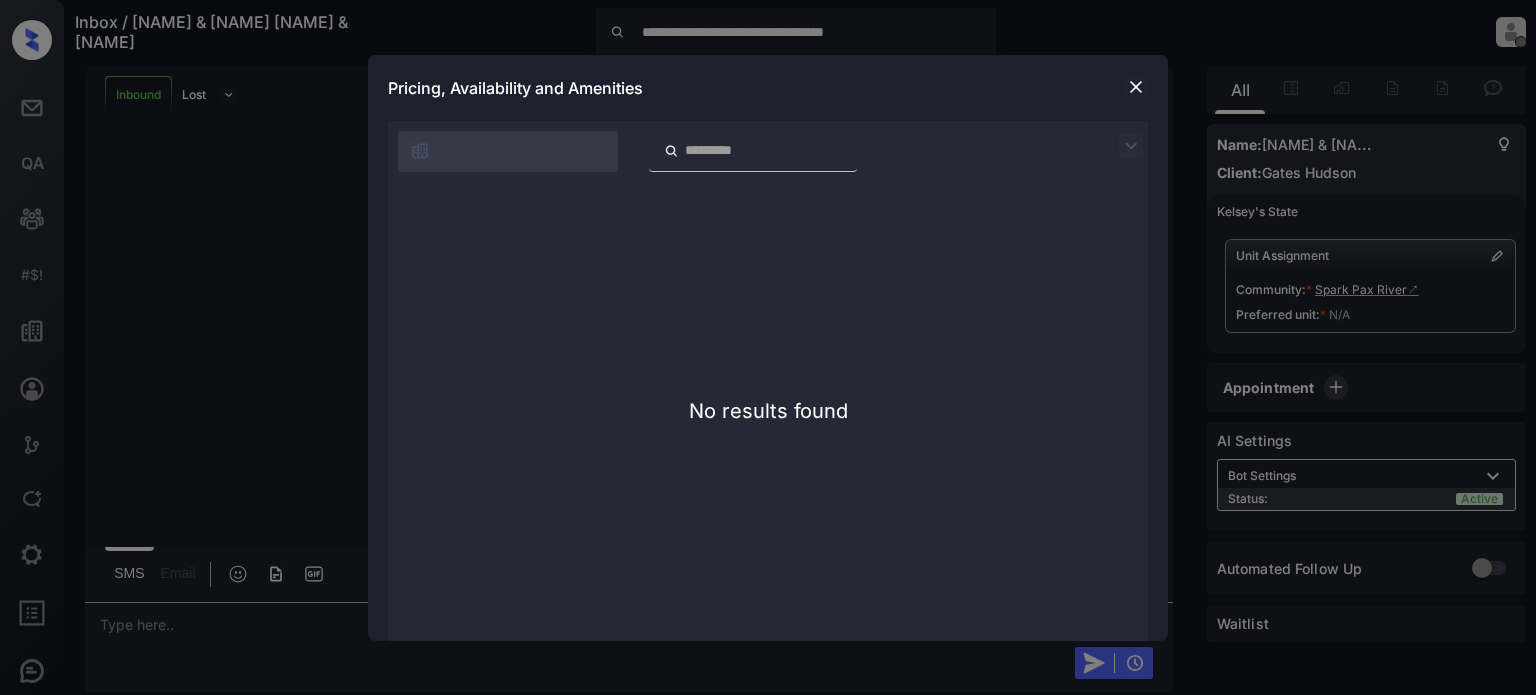click at bounding box center [1136, 87] 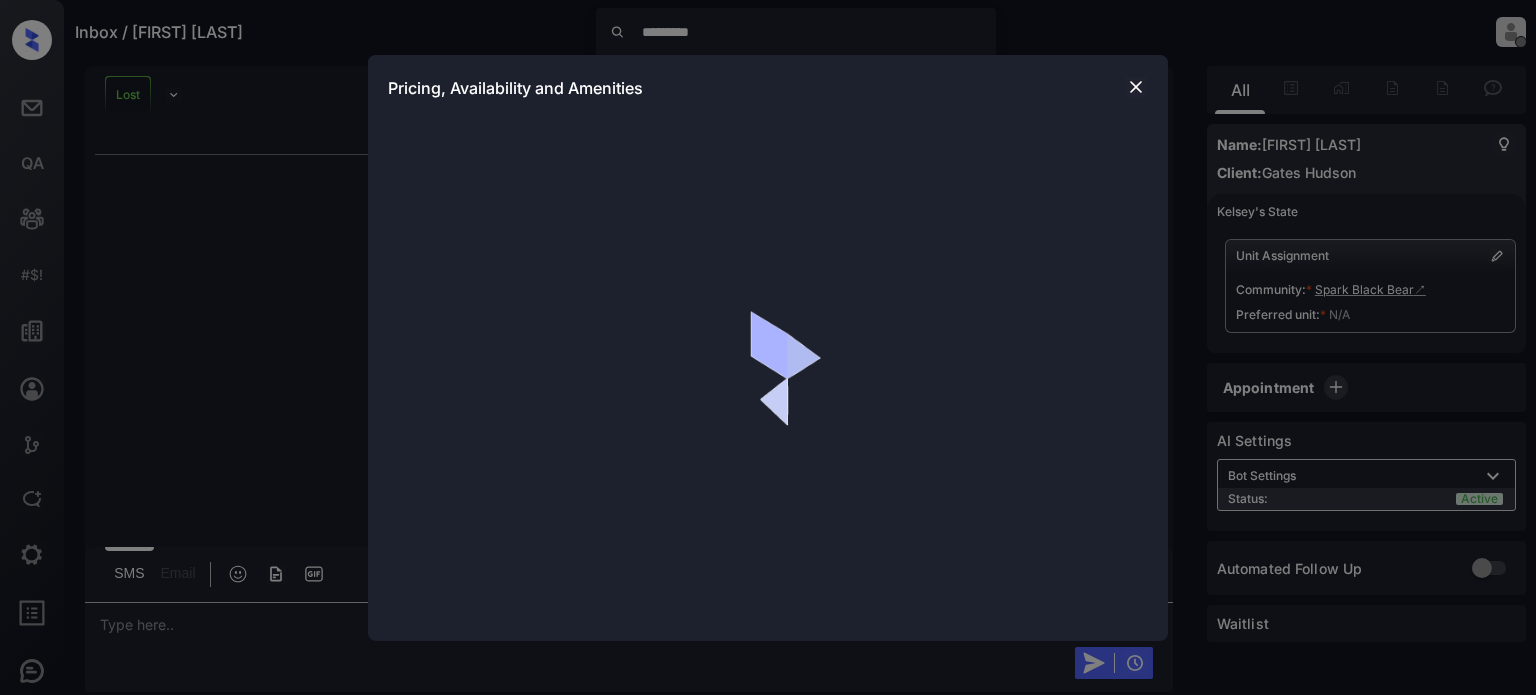 scroll, scrollTop: 0, scrollLeft: 0, axis: both 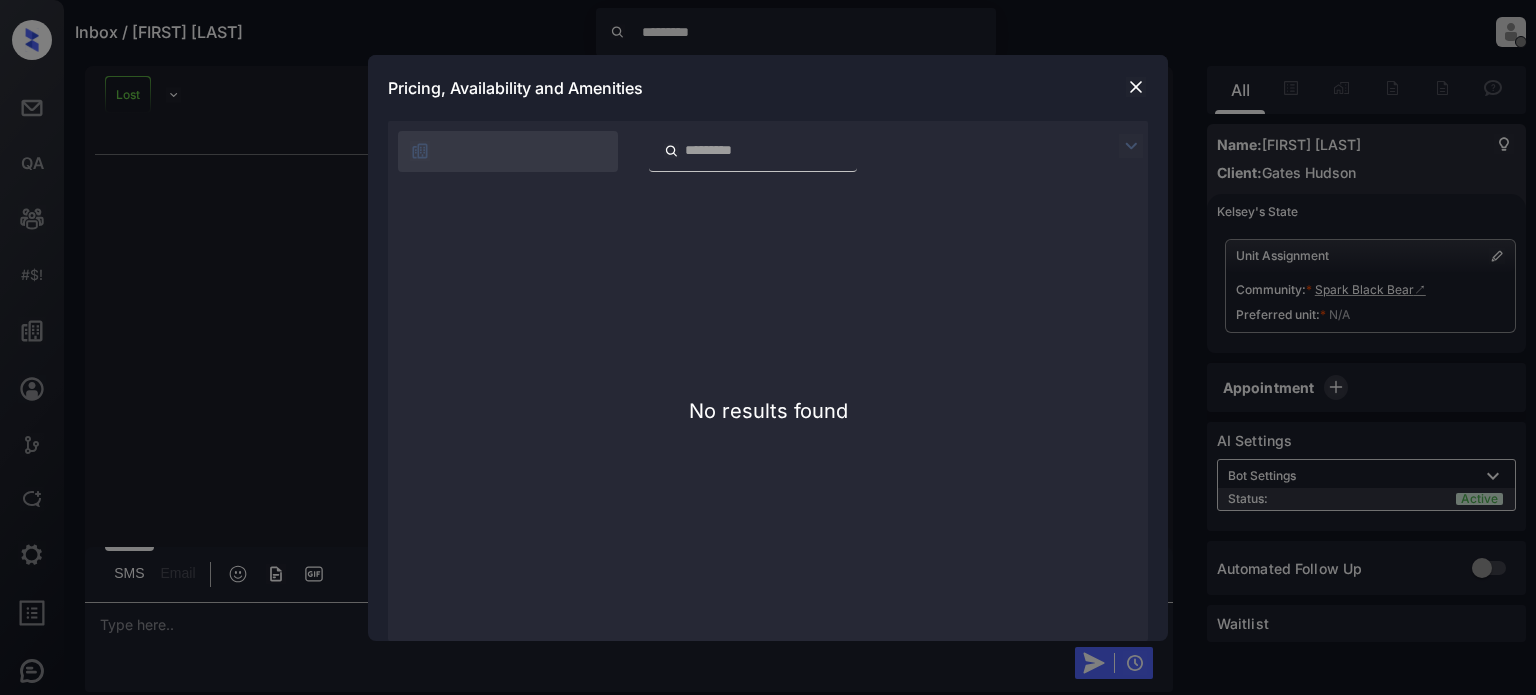 click at bounding box center (1136, 87) 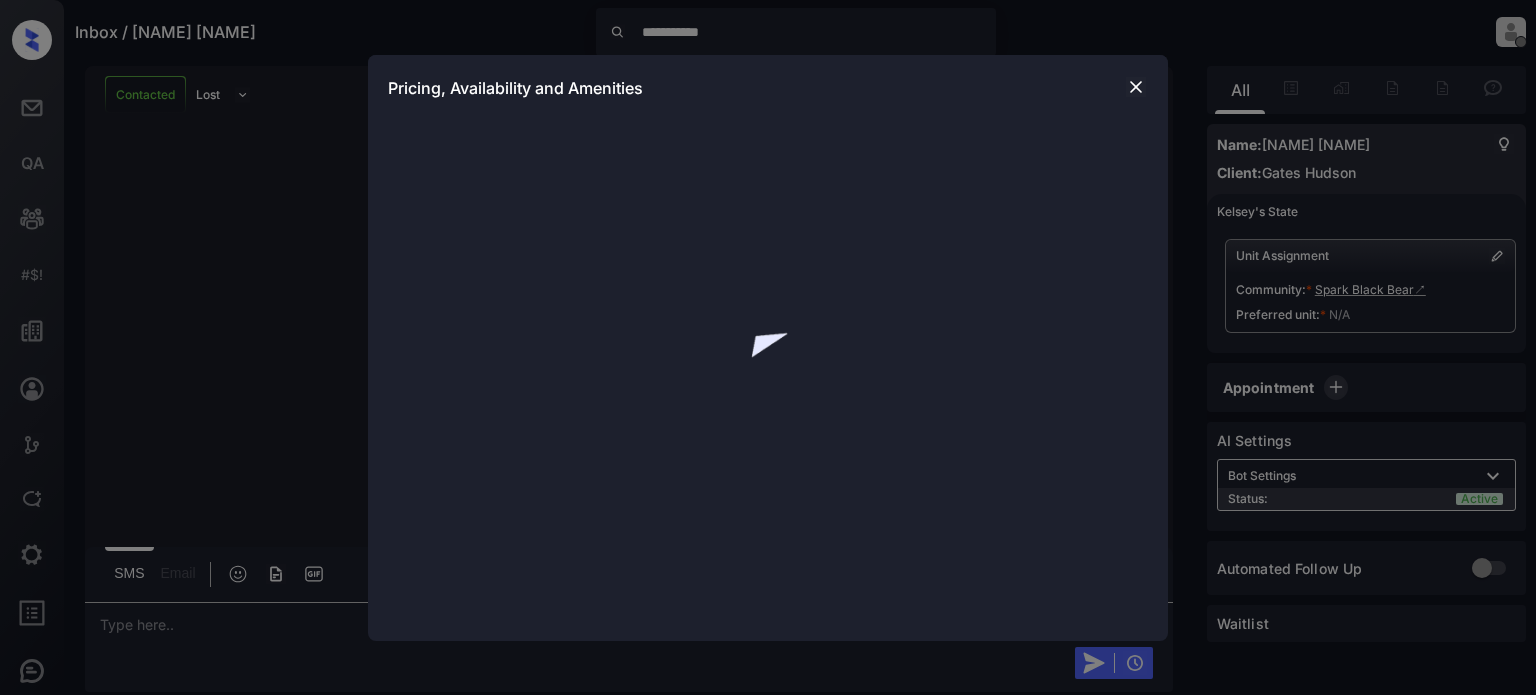 scroll, scrollTop: 0, scrollLeft: 0, axis: both 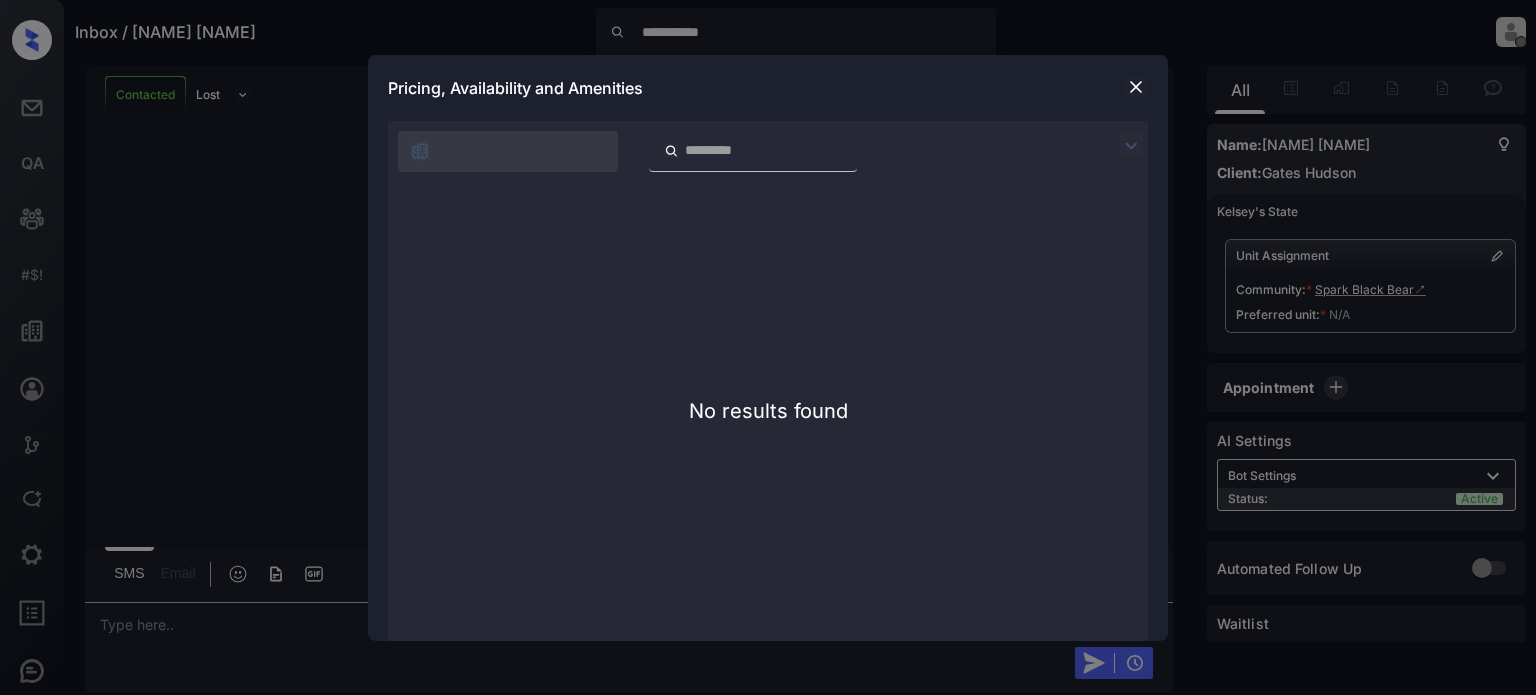 click at bounding box center [1136, 87] 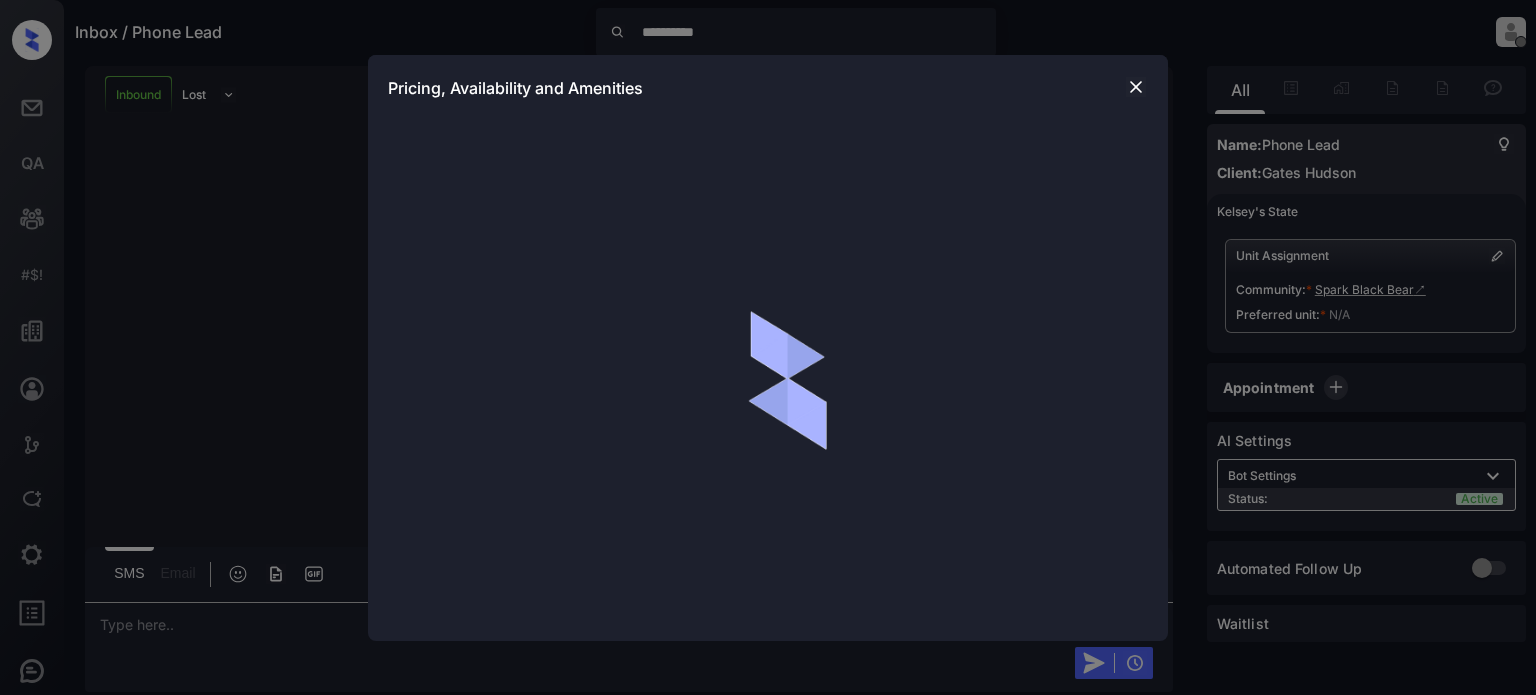 scroll, scrollTop: 0, scrollLeft: 0, axis: both 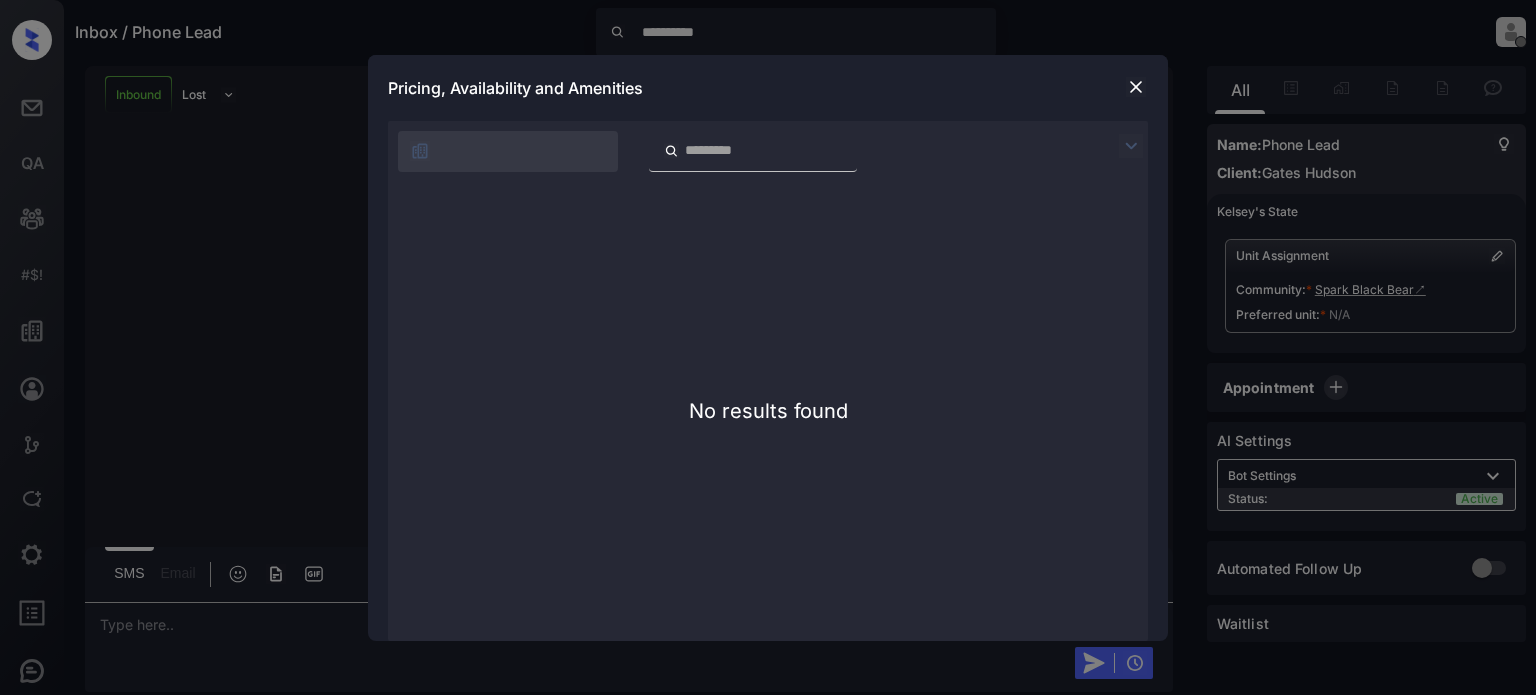 click at bounding box center (1136, 87) 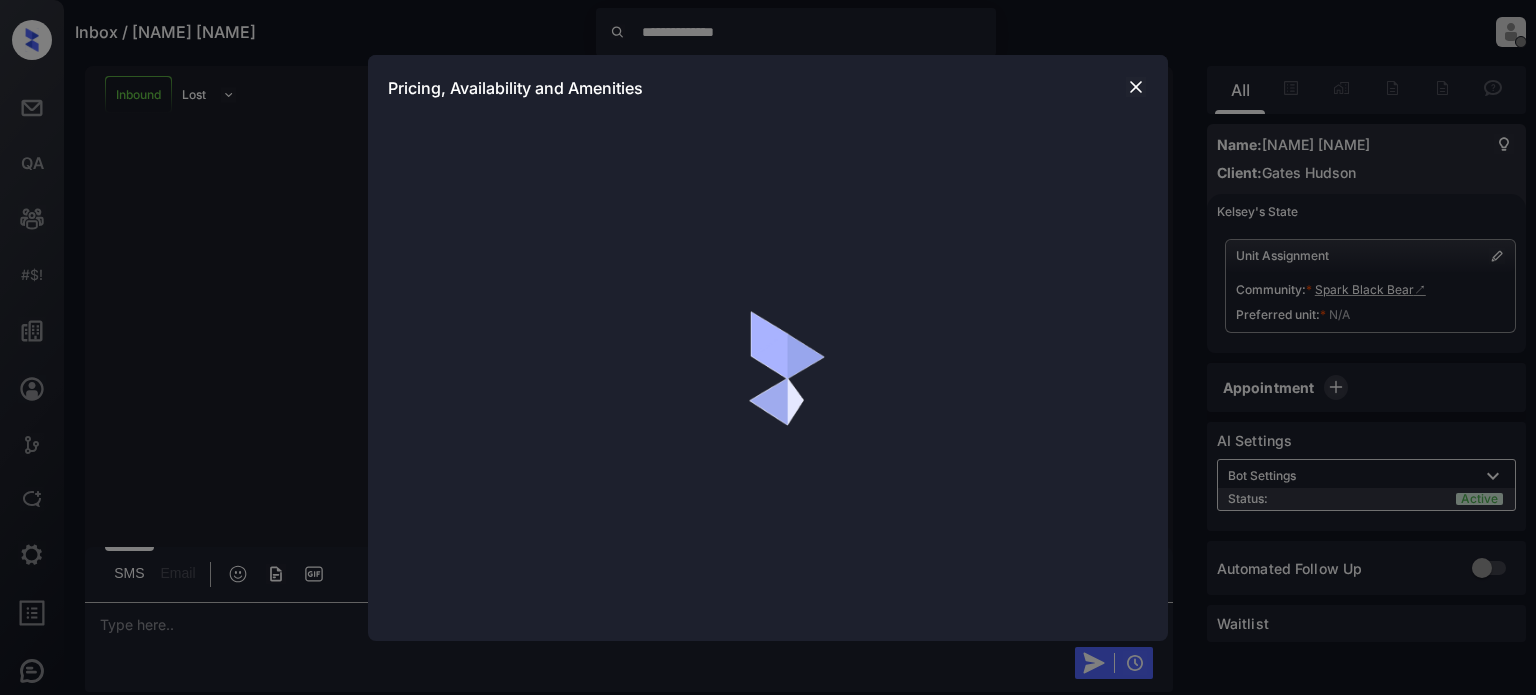scroll, scrollTop: 0, scrollLeft: 0, axis: both 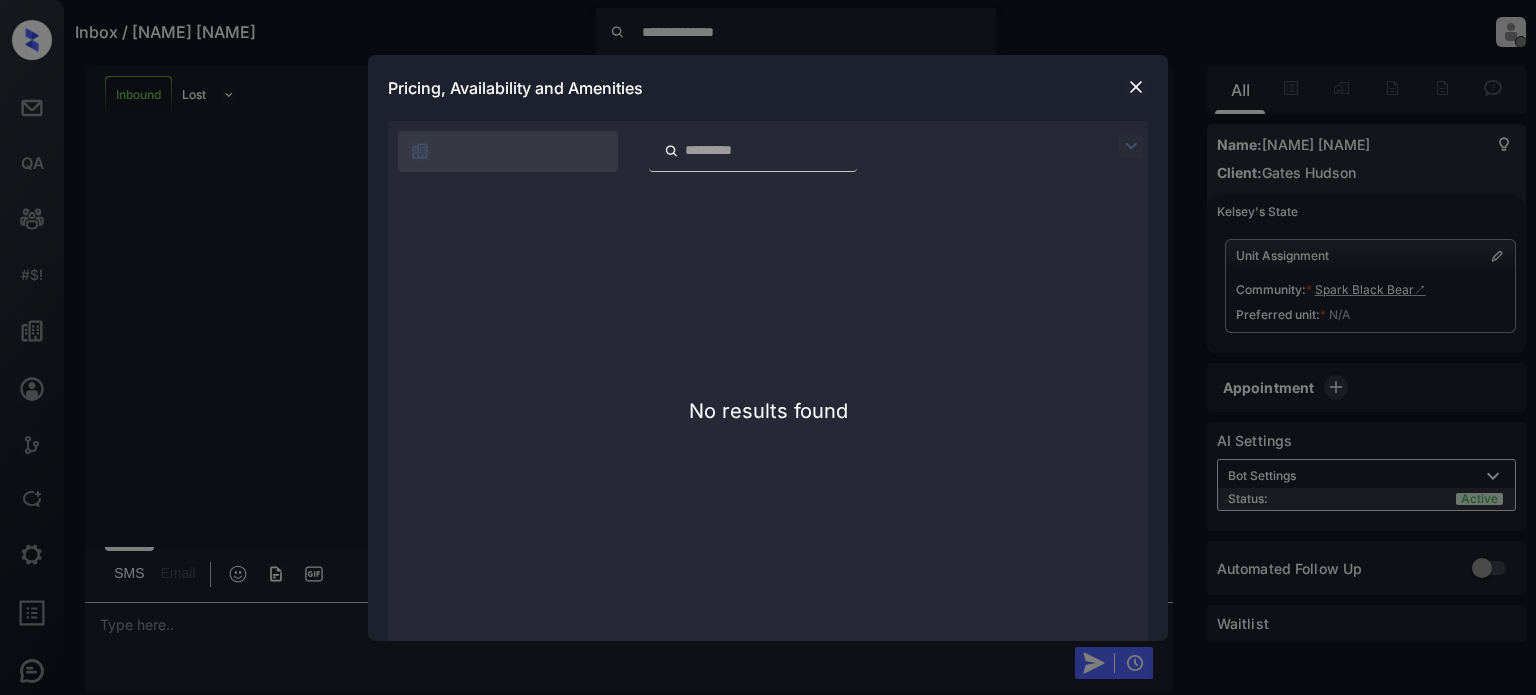 click at bounding box center [1136, 87] 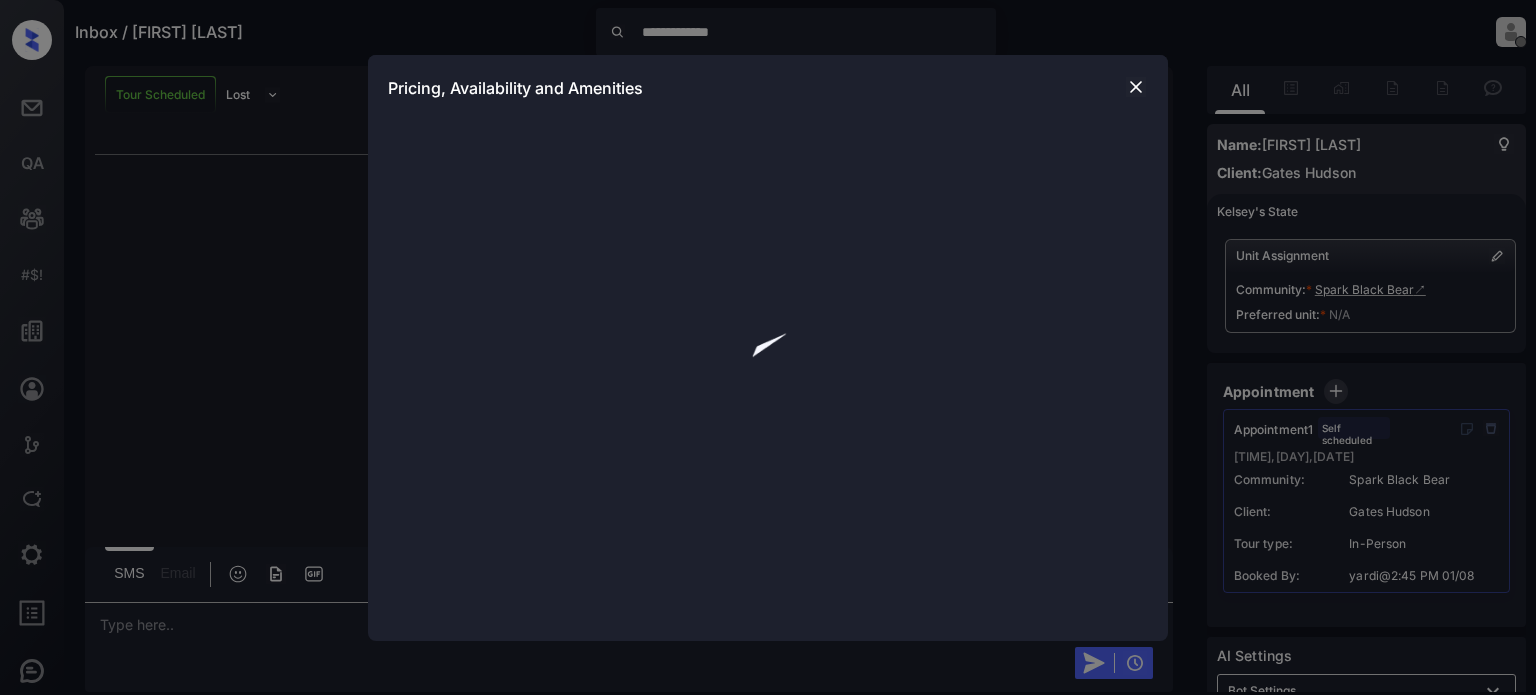 scroll, scrollTop: 0, scrollLeft: 0, axis: both 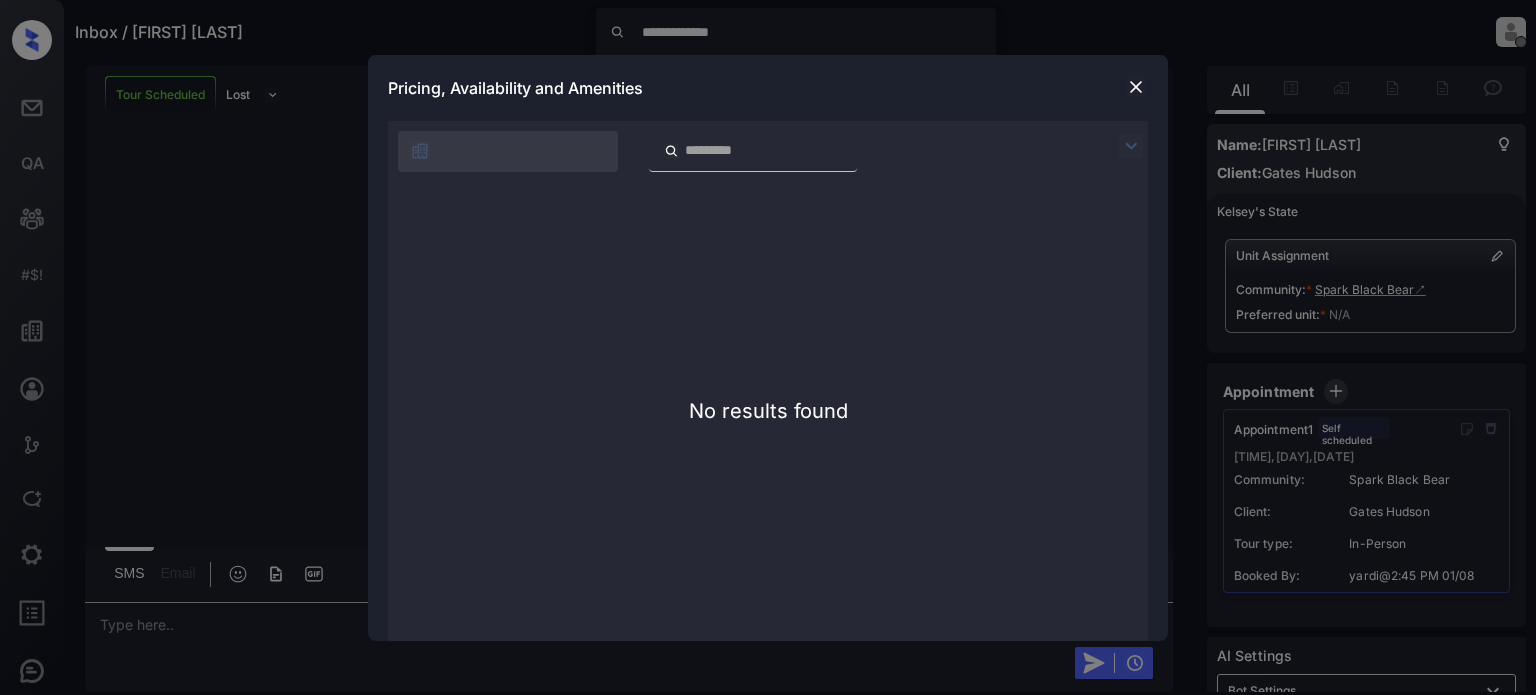 click at bounding box center [1136, 87] 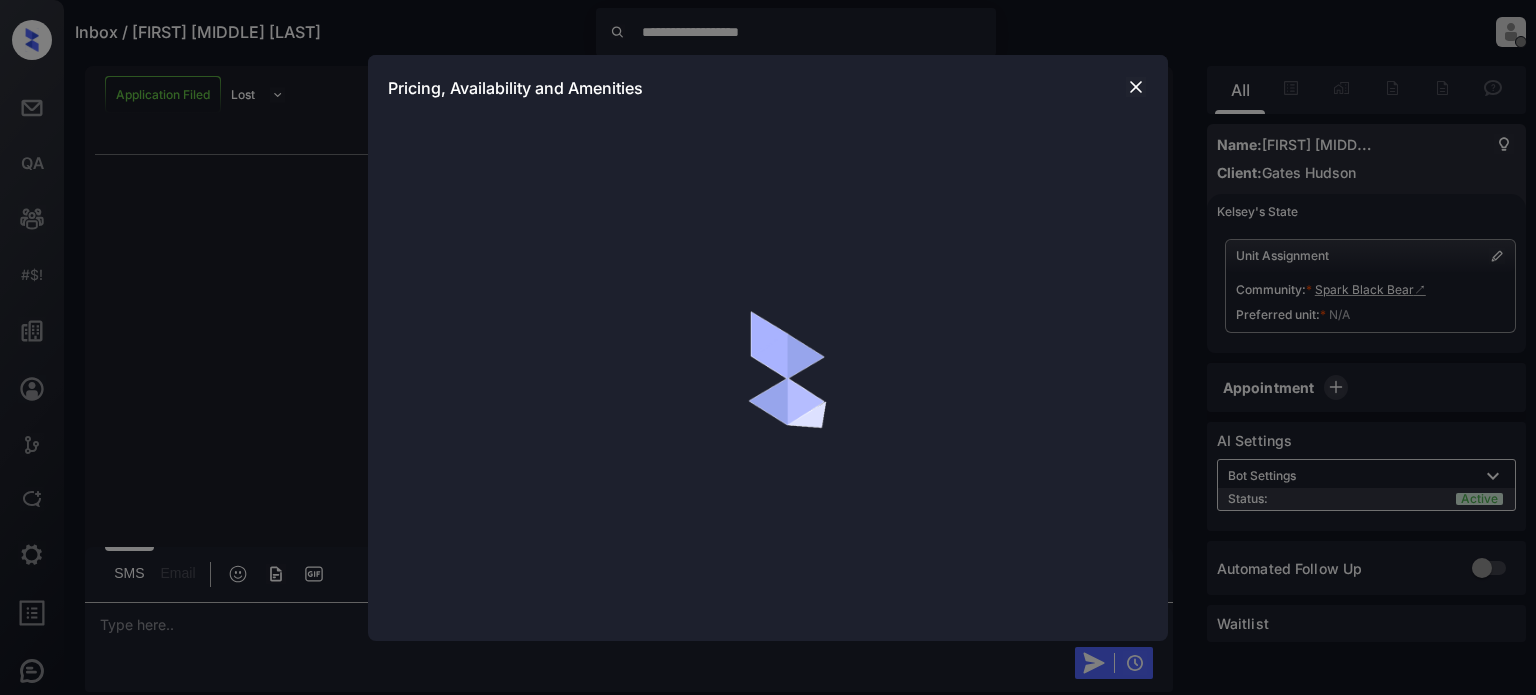scroll, scrollTop: 0, scrollLeft: 0, axis: both 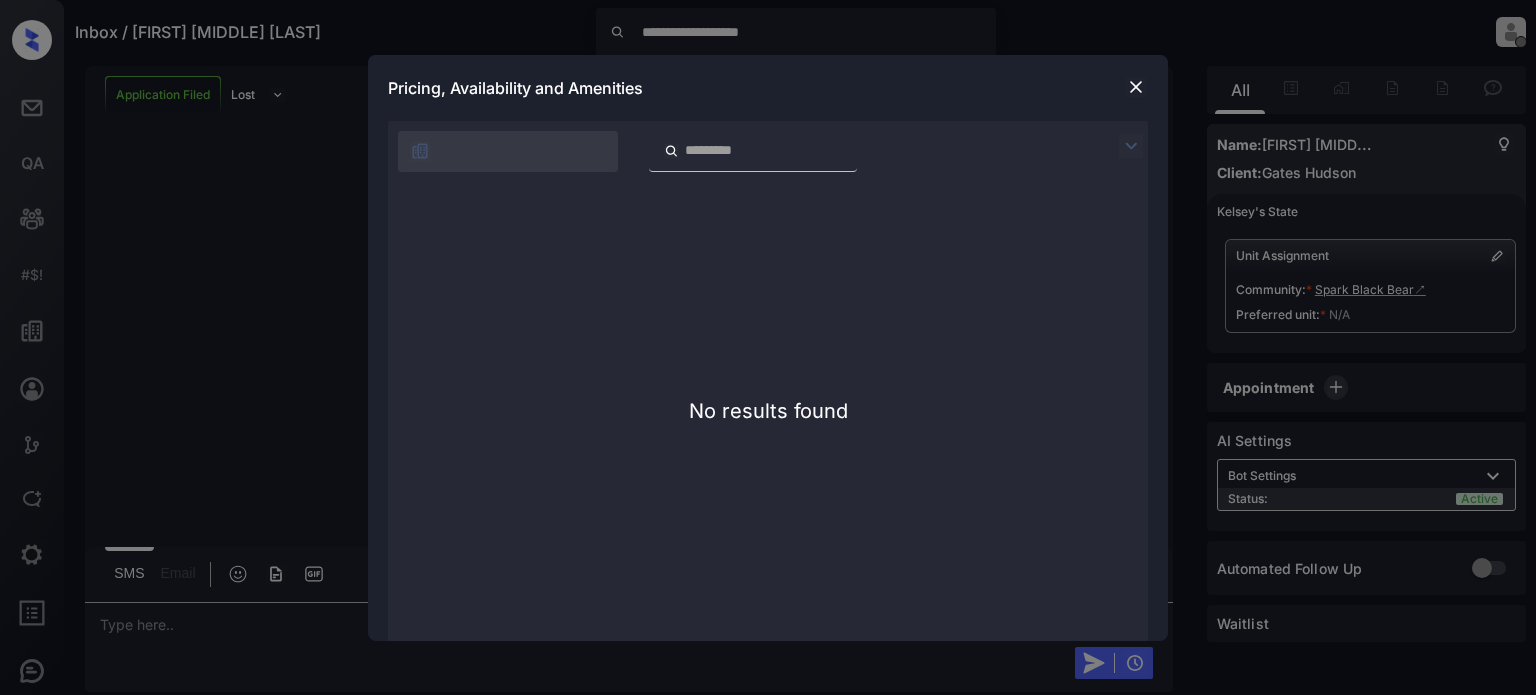 click at bounding box center [1136, 87] 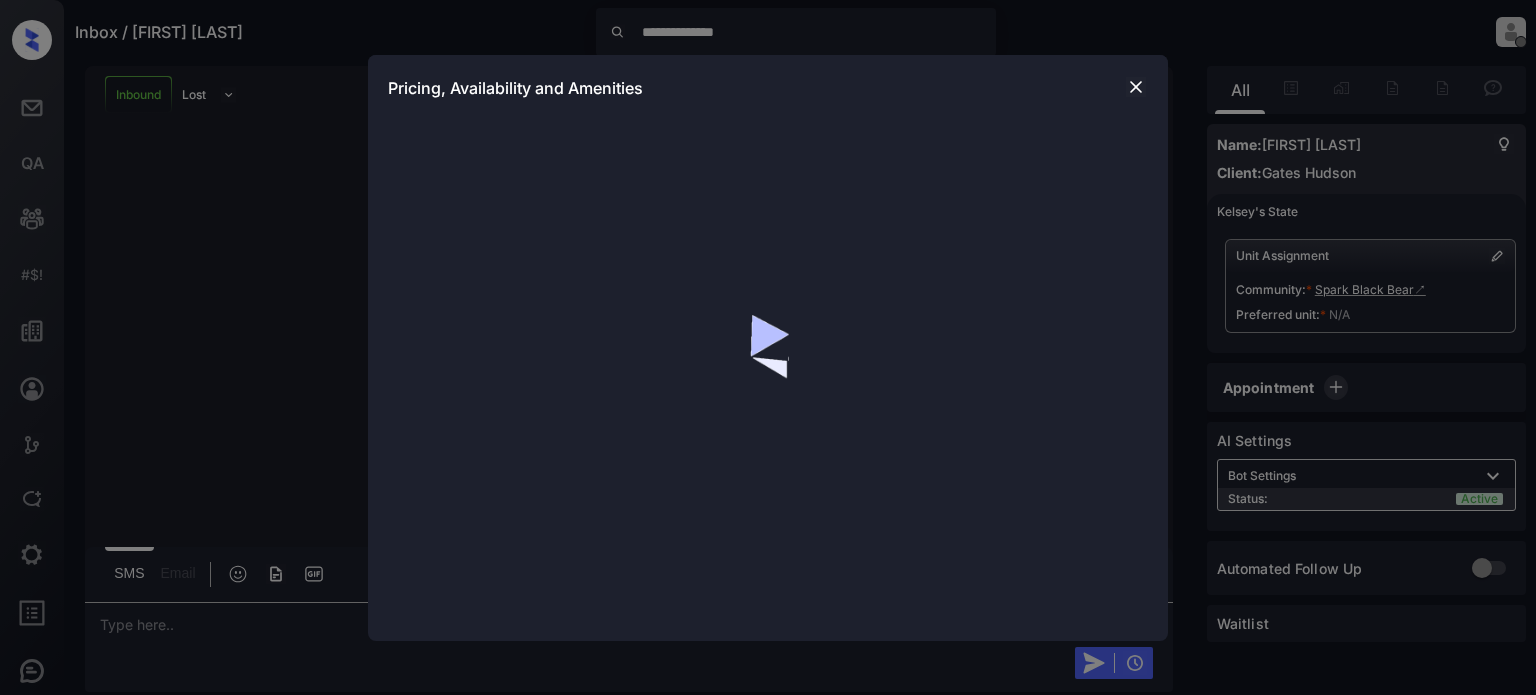 scroll, scrollTop: 0, scrollLeft: 0, axis: both 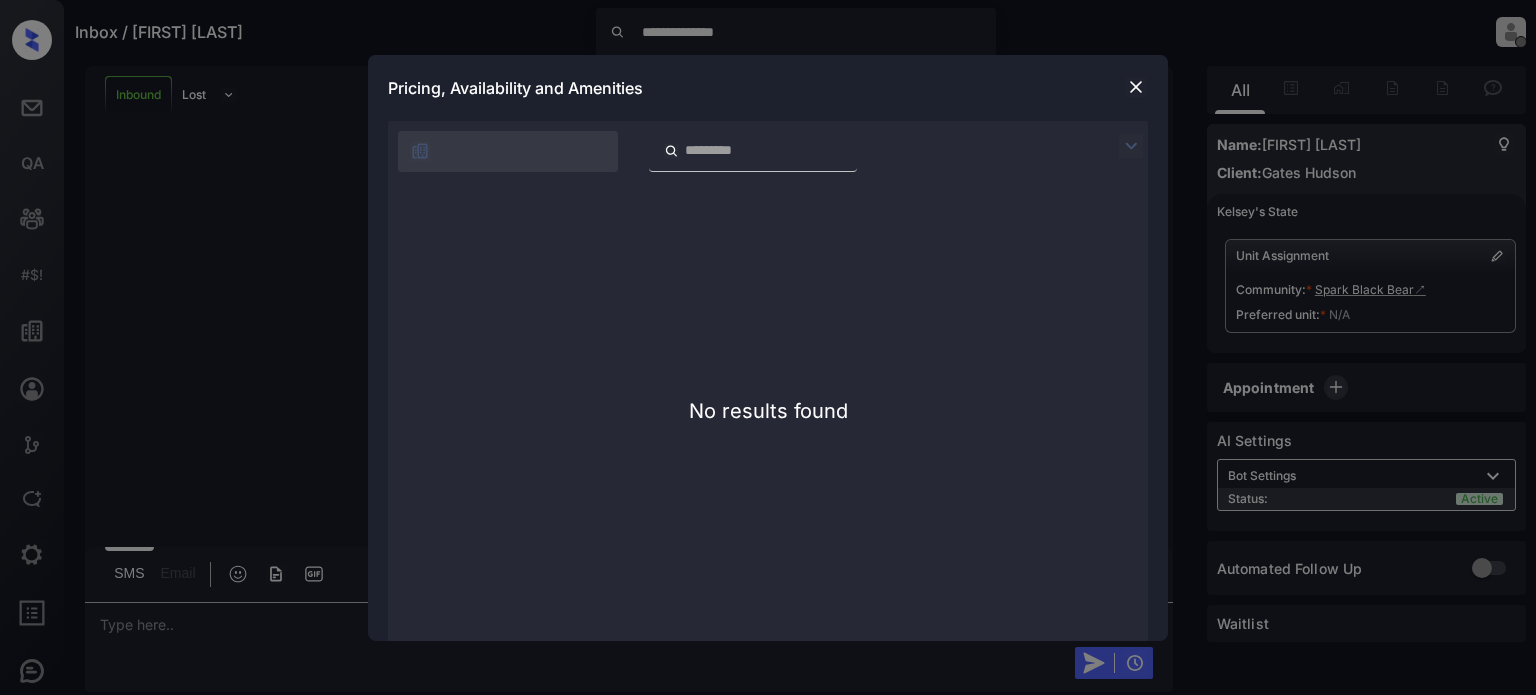 click at bounding box center (1136, 87) 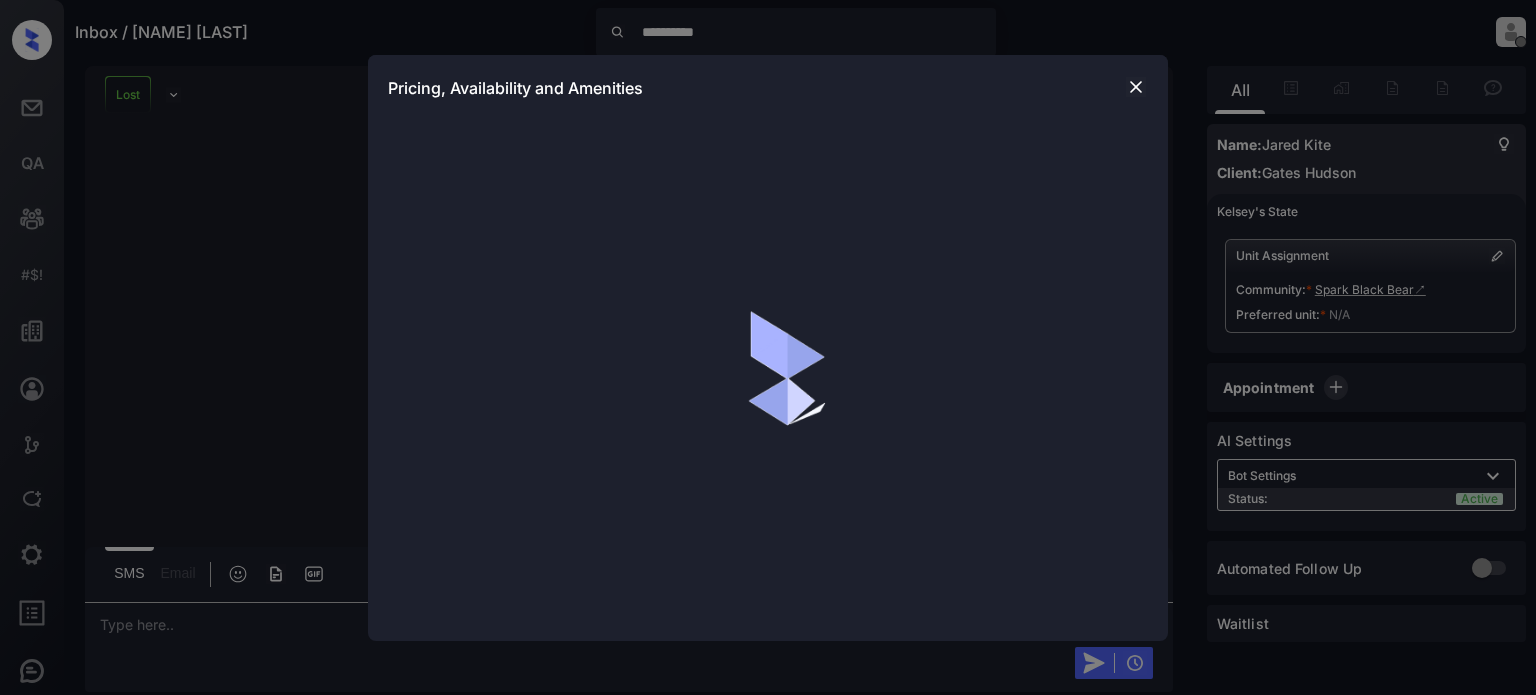 scroll, scrollTop: 0, scrollLeft: 0, axis: both 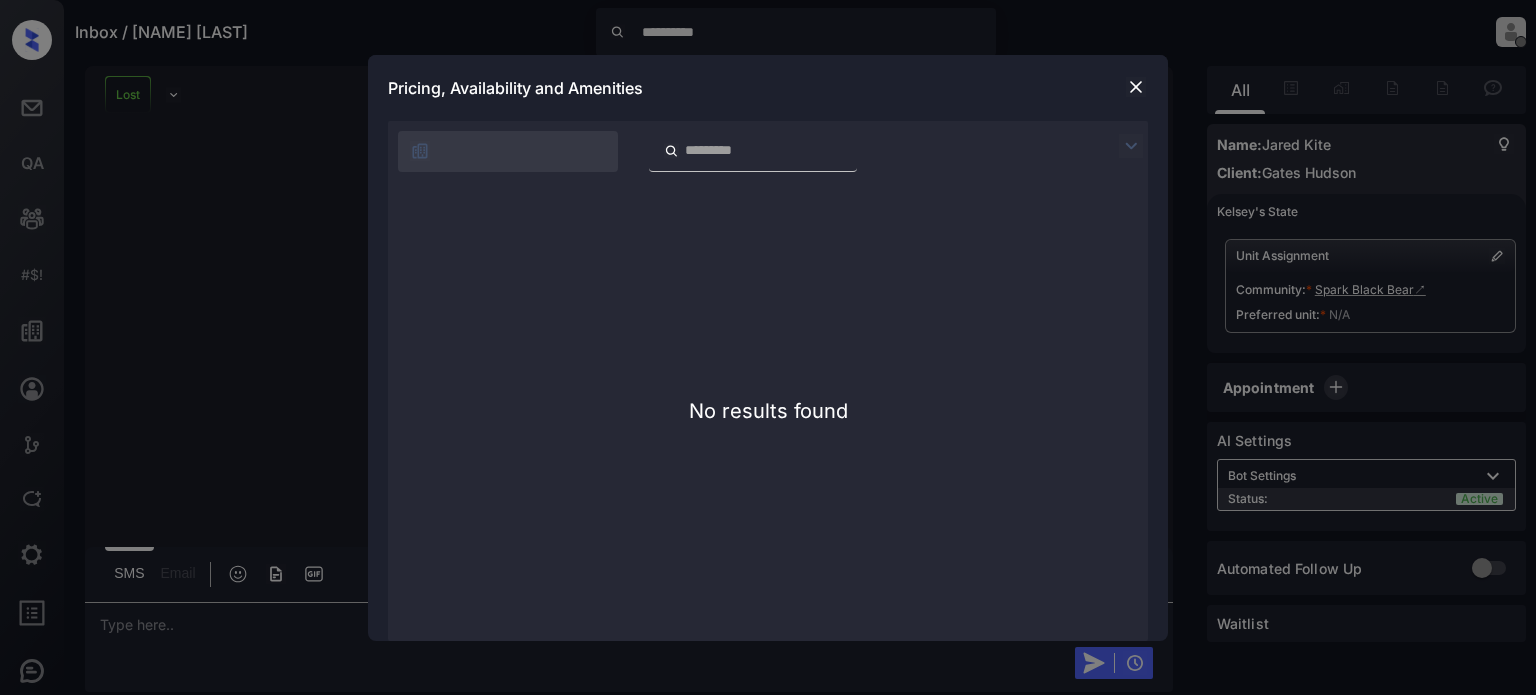 click at bounding box center (1136, 87) 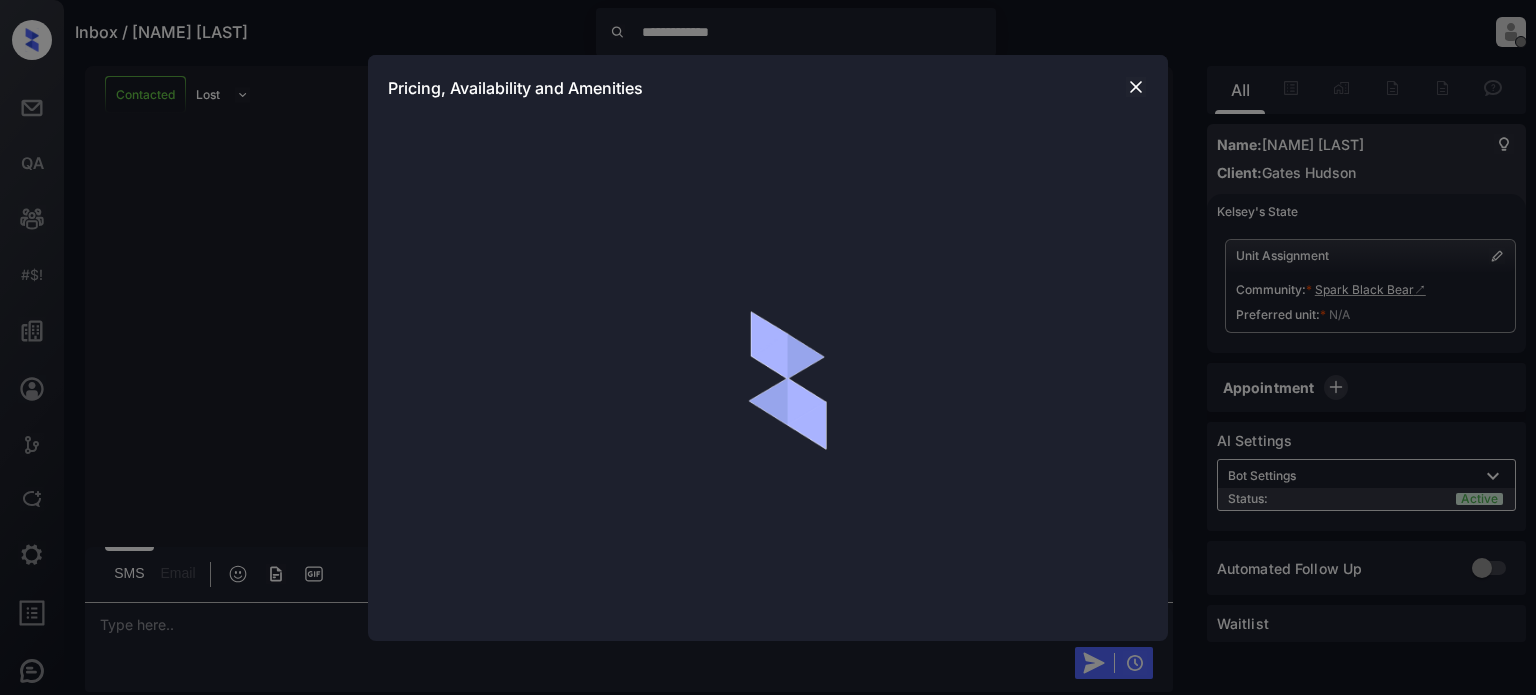 scroll, scrollTop: 0, scrollLeft: 0, axis: both 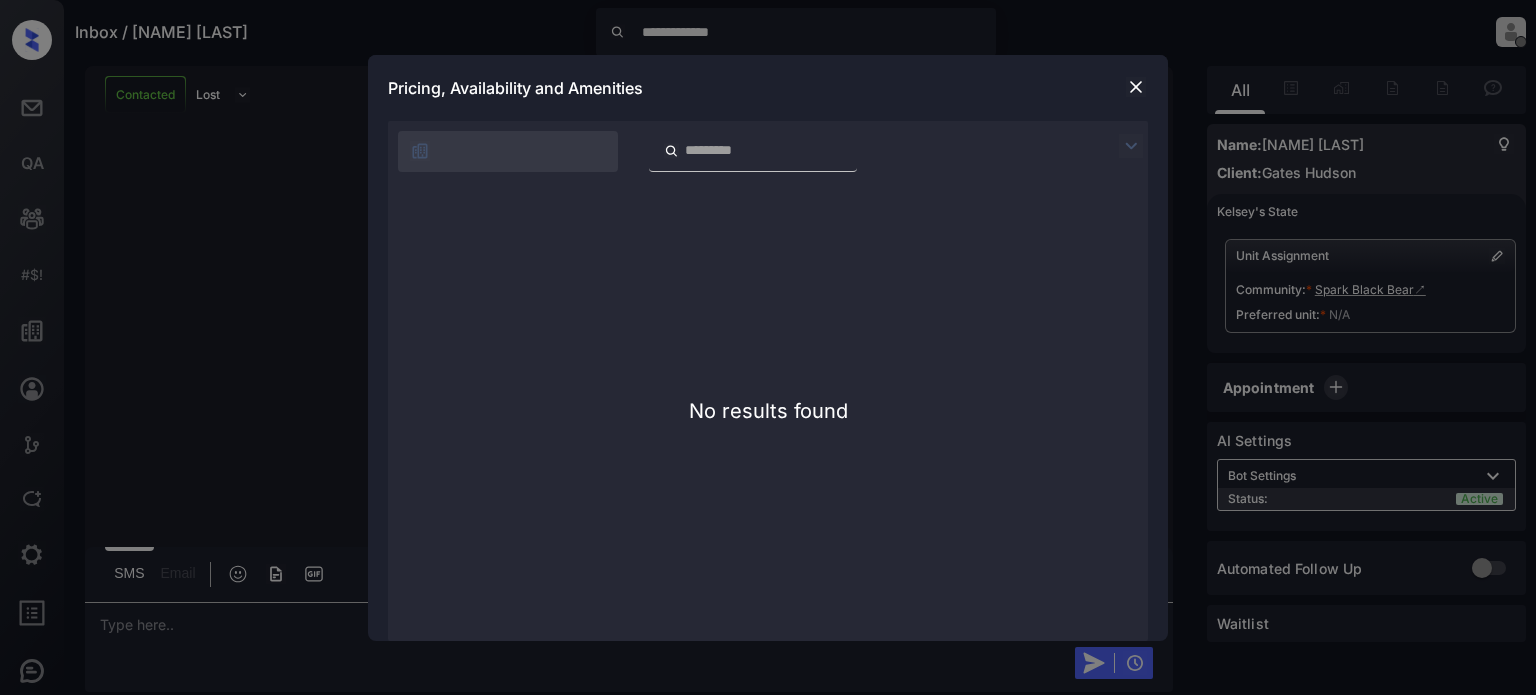 click at bounding box center (1136, 87) 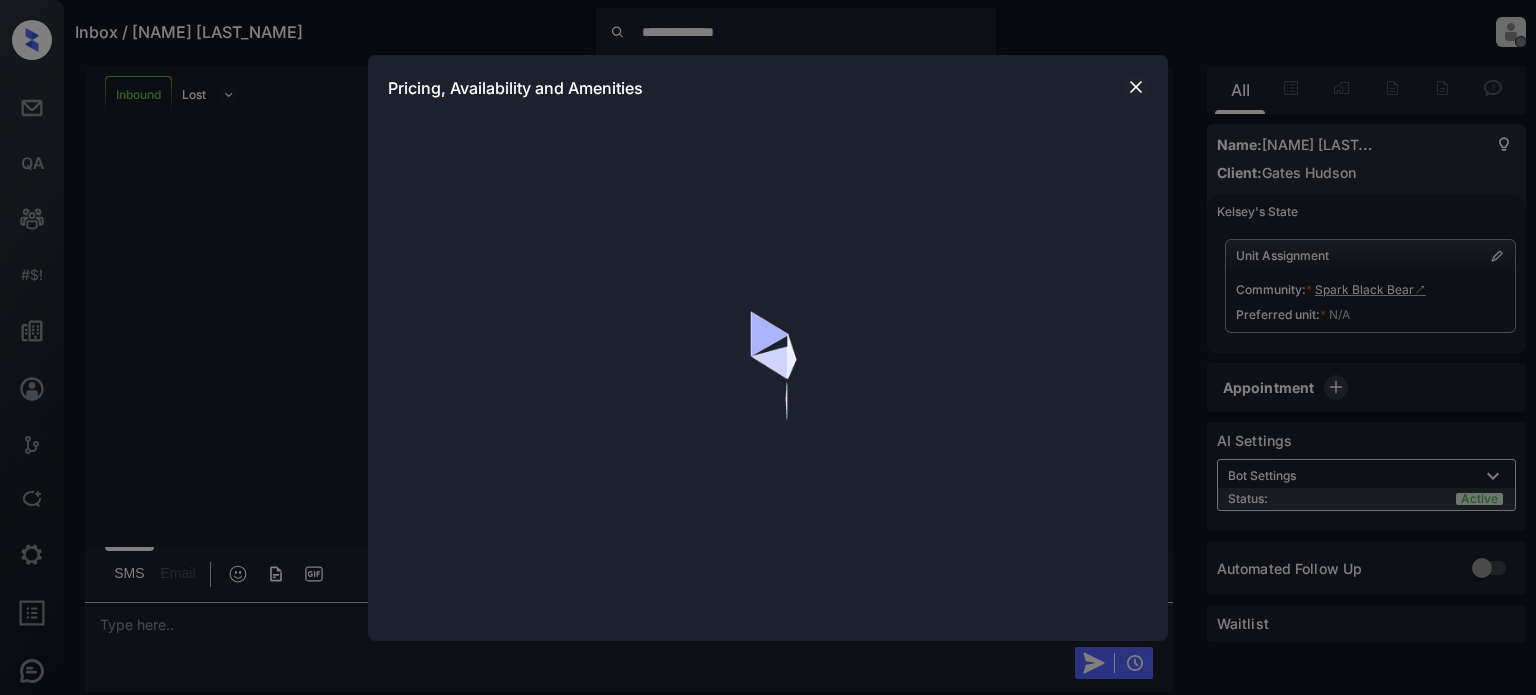 scroll, scrollTop: 0, scrollLeft: 0, axis: both 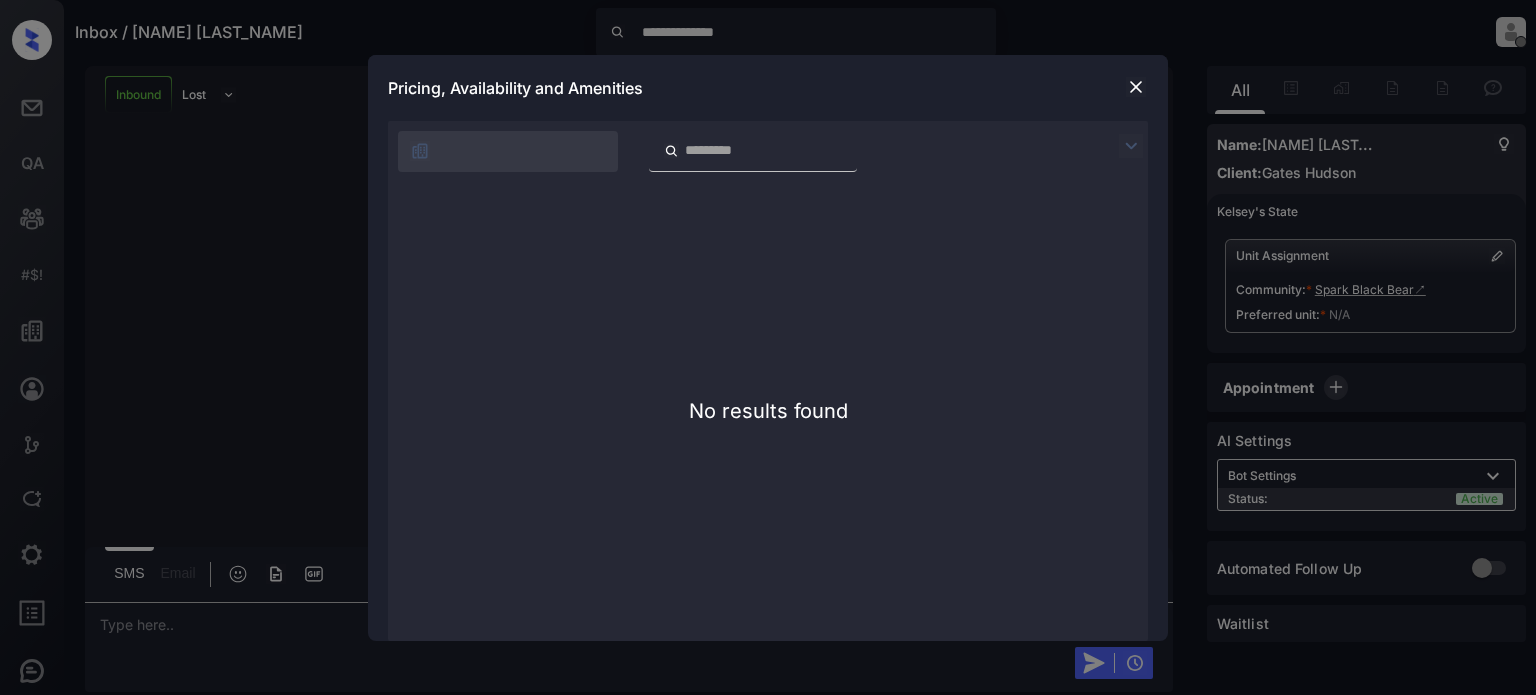 click at bounding box center [1136, 87] 